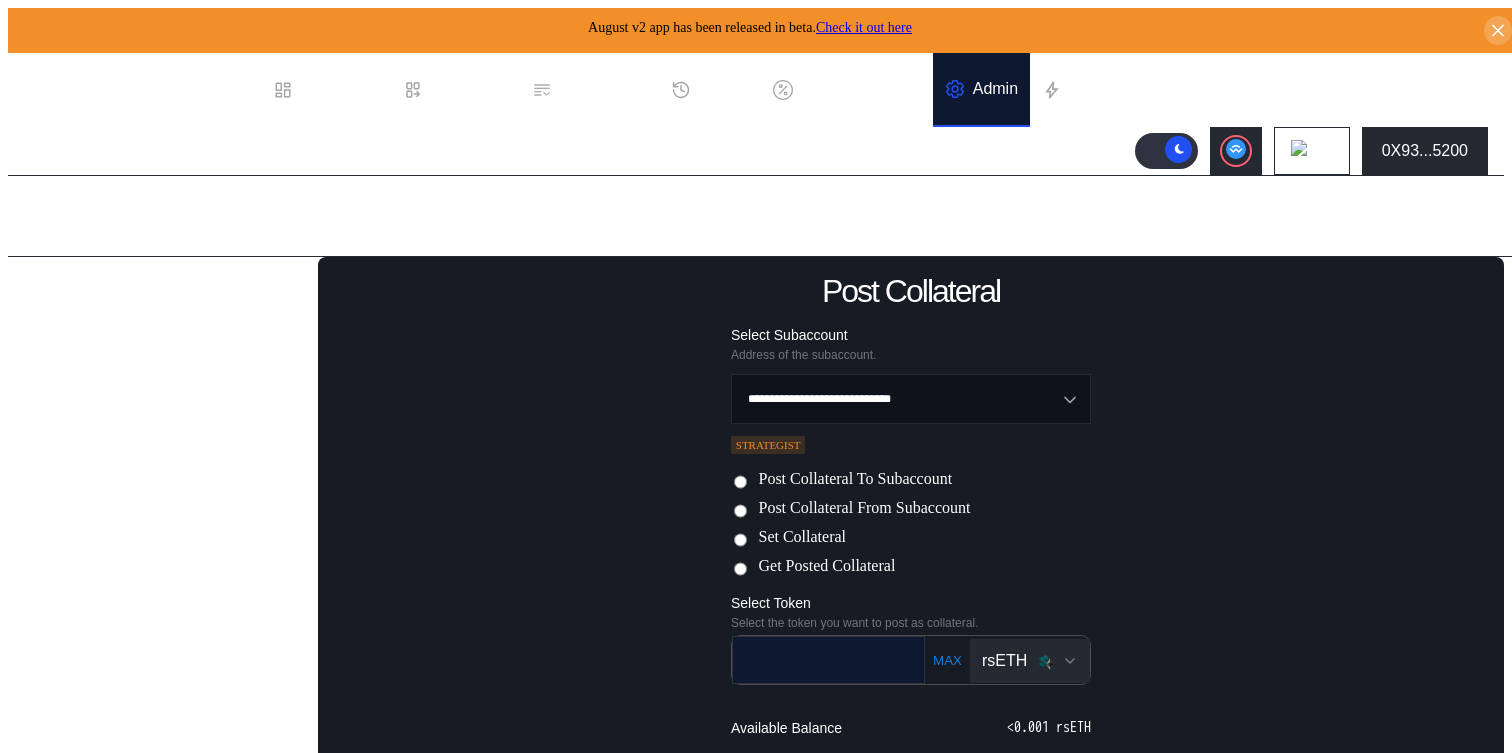 scroll, scrollTop: 127, scrollLeft: 0, axis: vertical 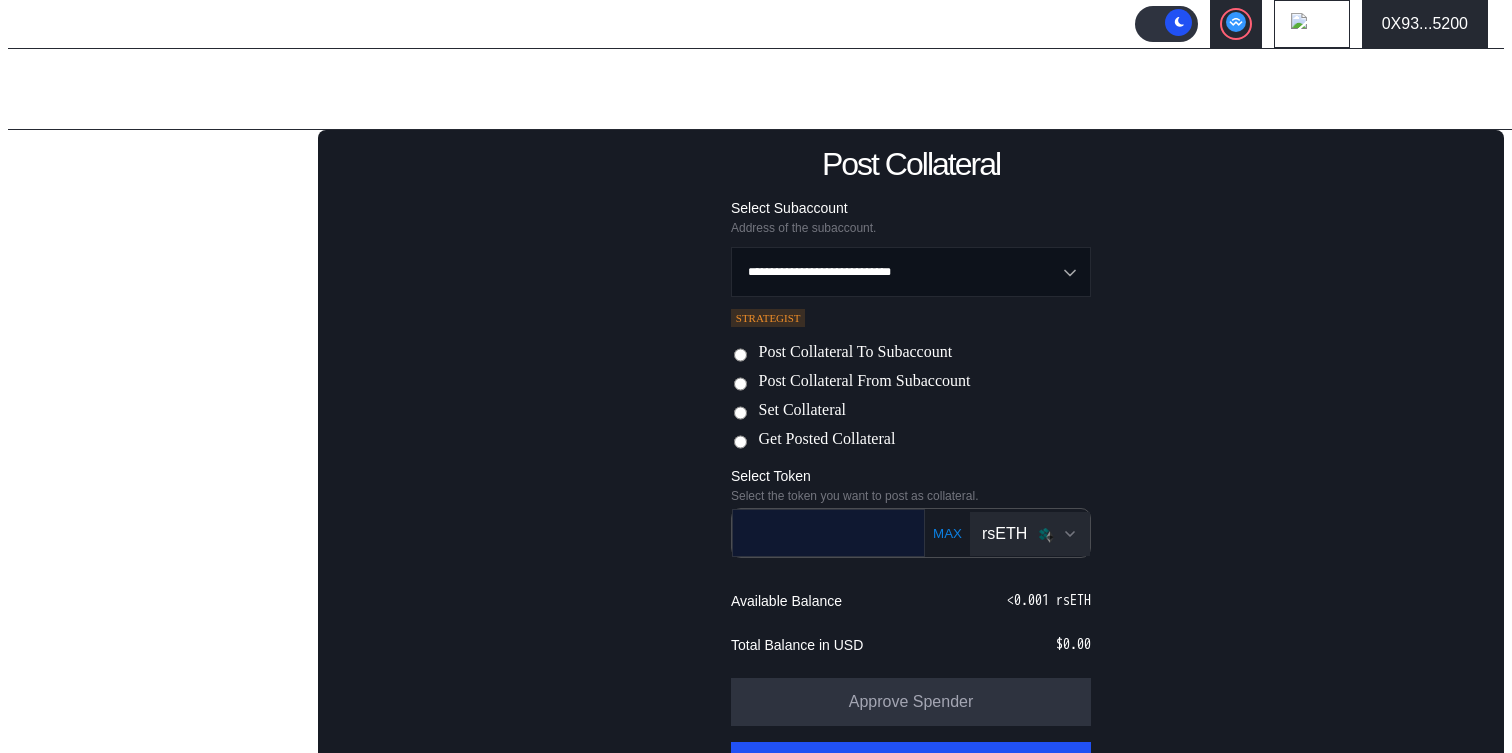 click at bounding box center (814, 532) 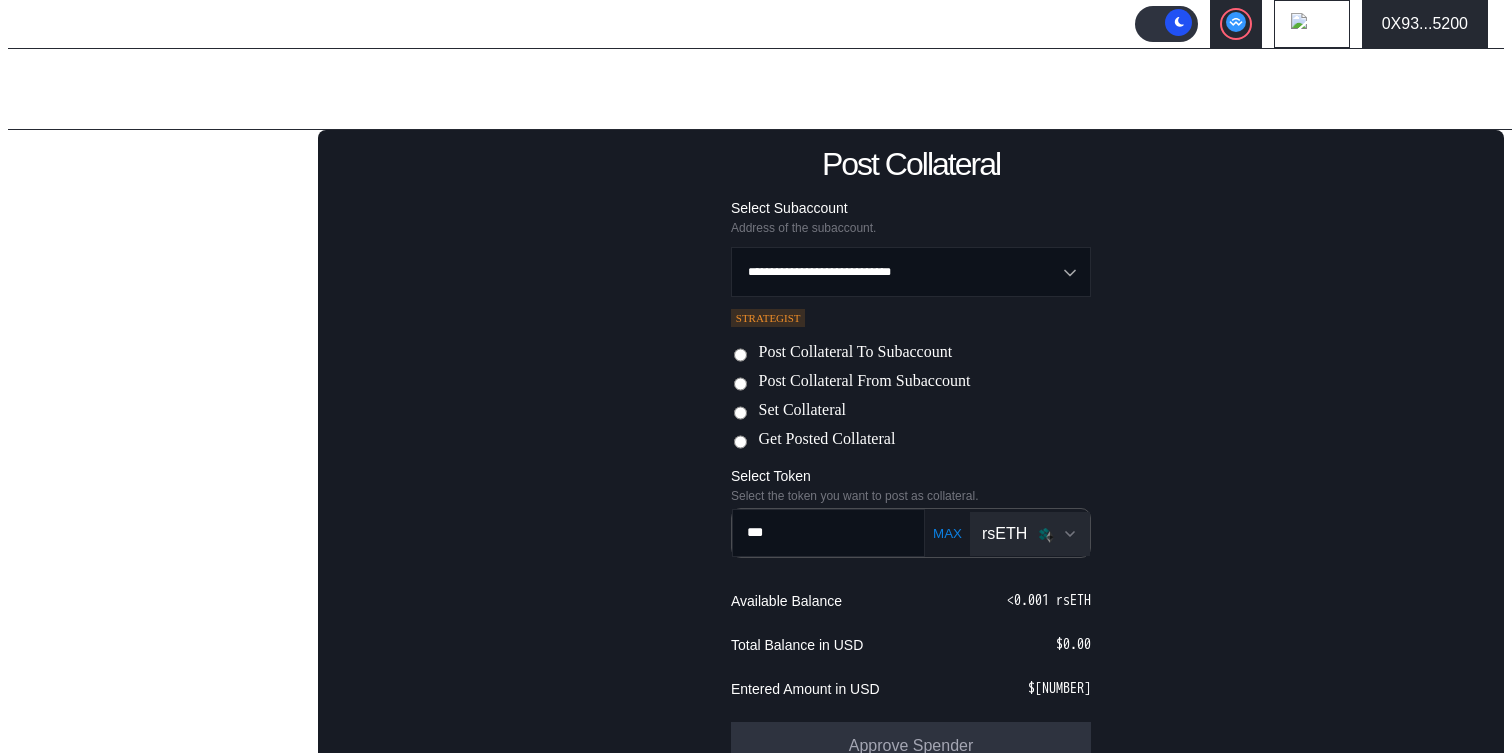 type on "***" 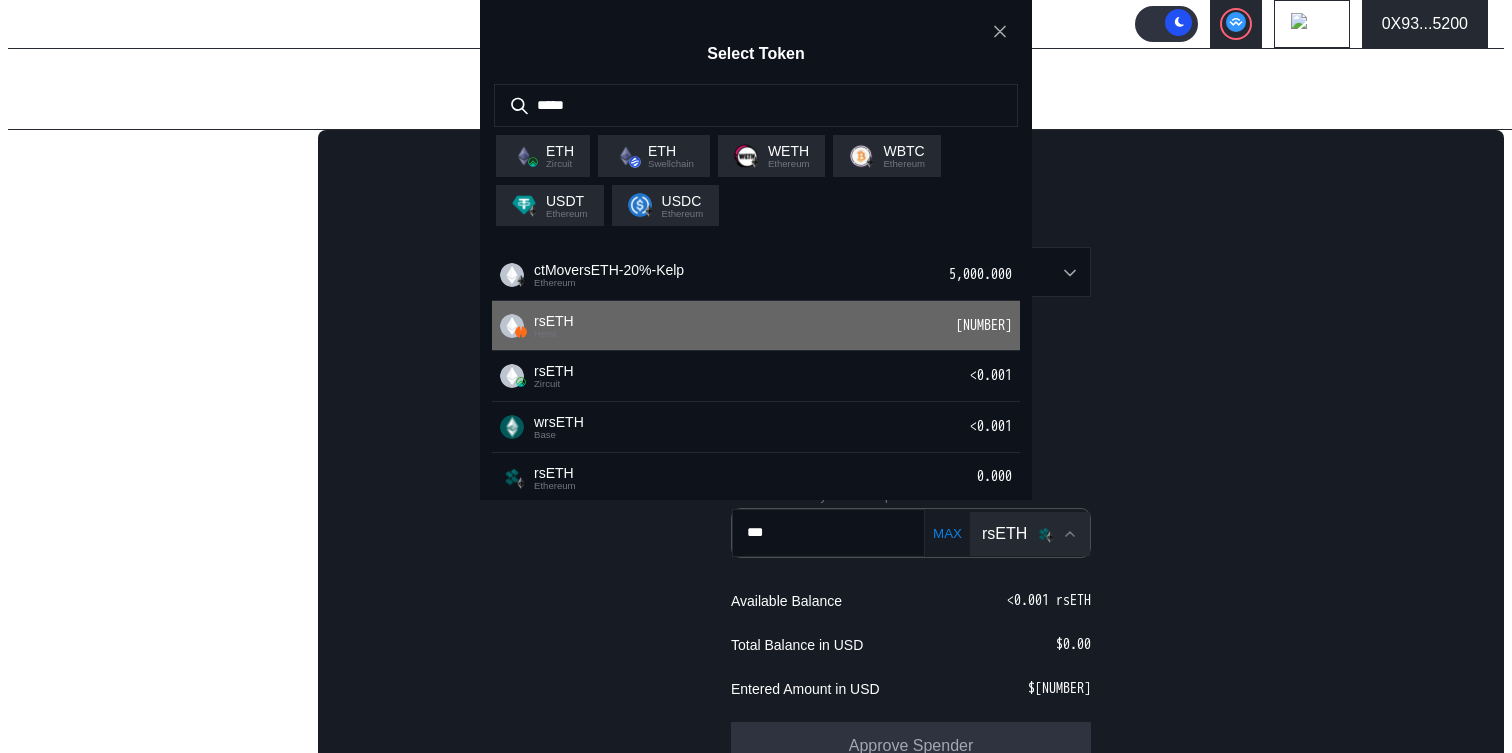 click on "rsETH Hemi 3,243.800" at bounding box center (756, 326) 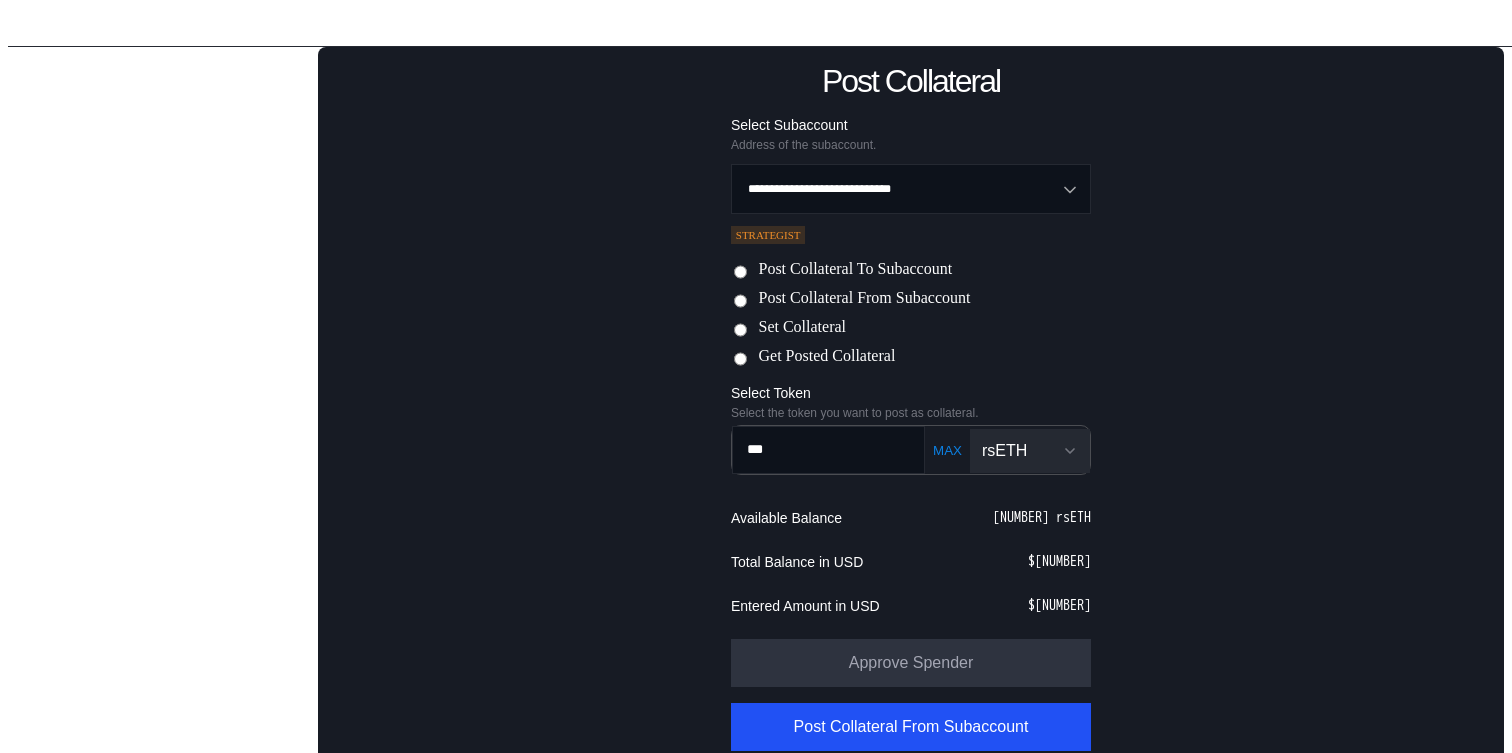 scroll, scrollTop: 214, scrollLeft: 0, axis: vertical 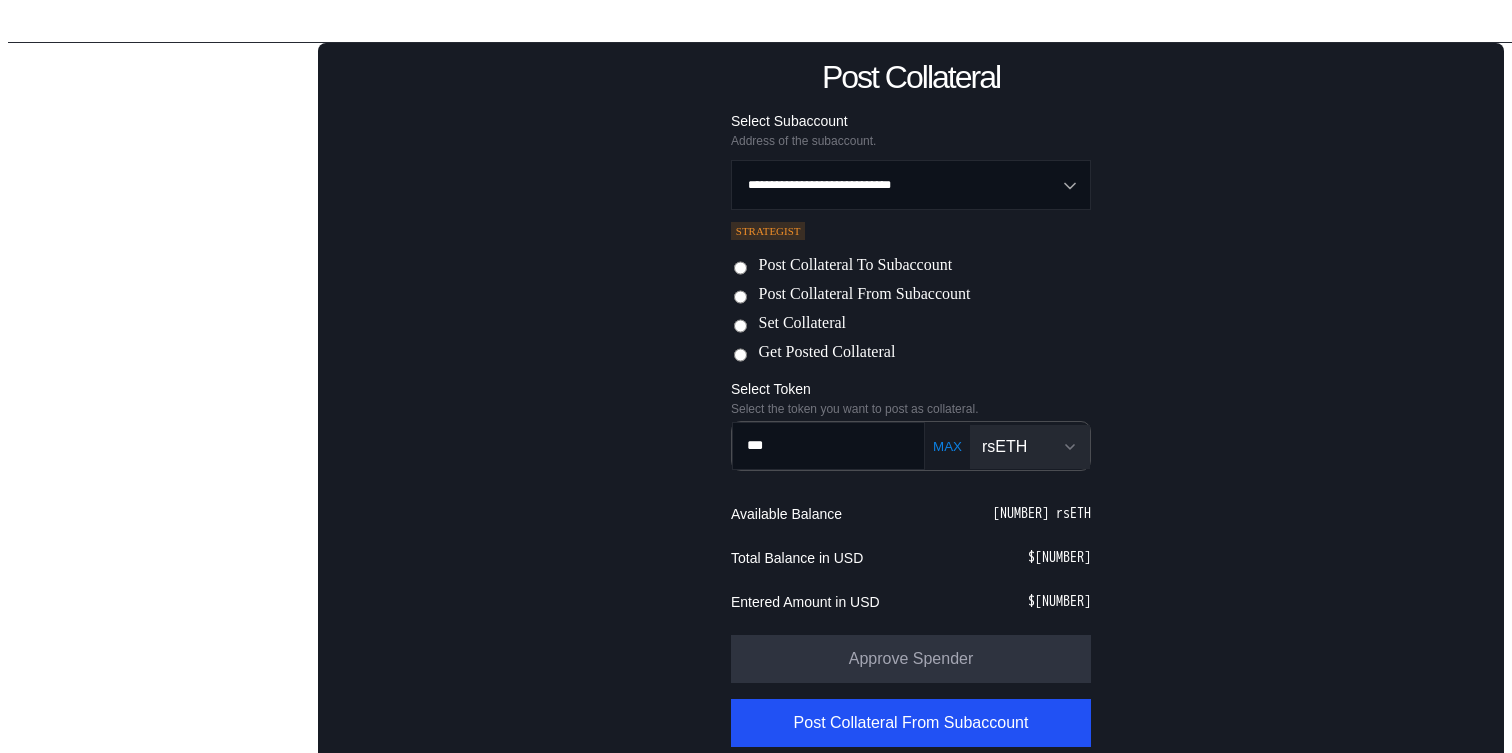 type 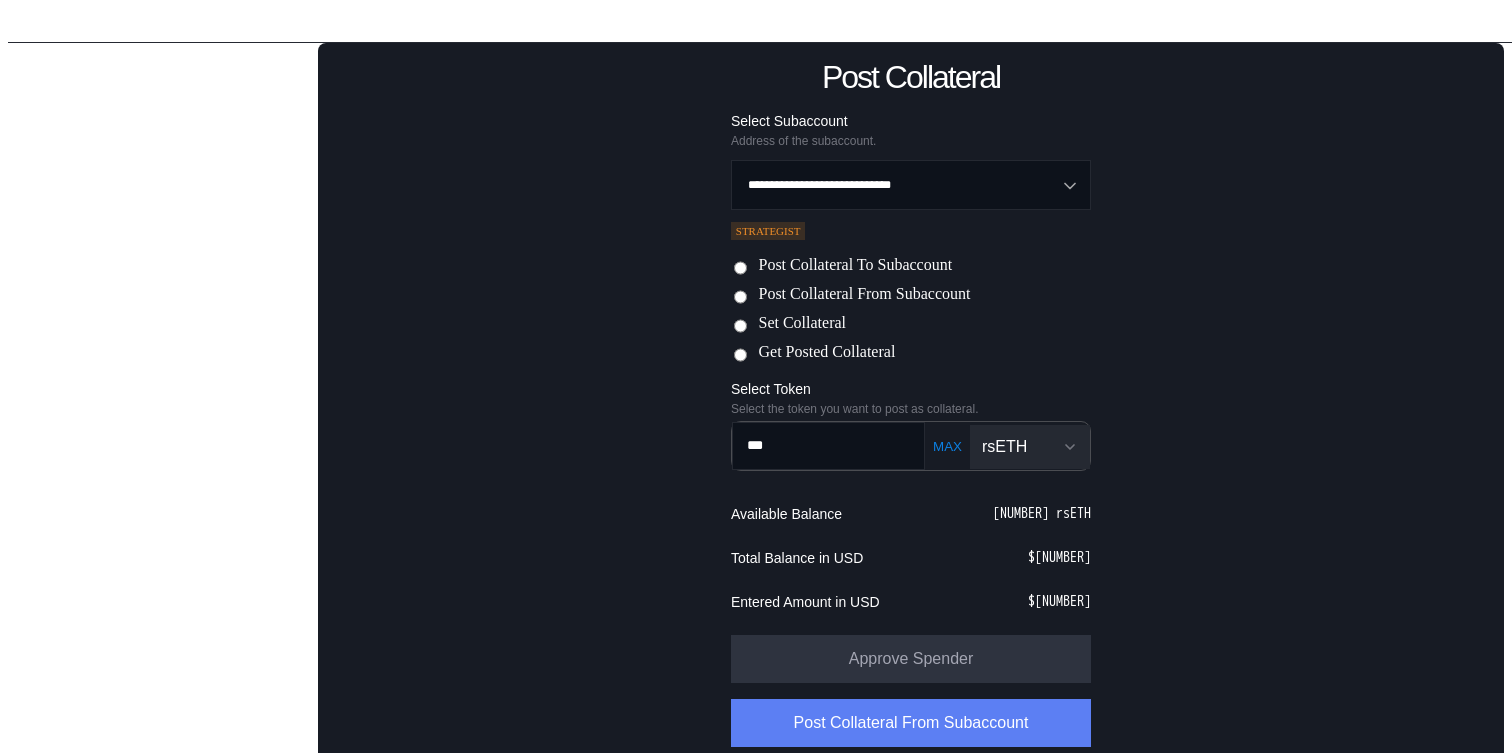 click on "Post Collateral From Subaccount" at bounding box center [911, 723] 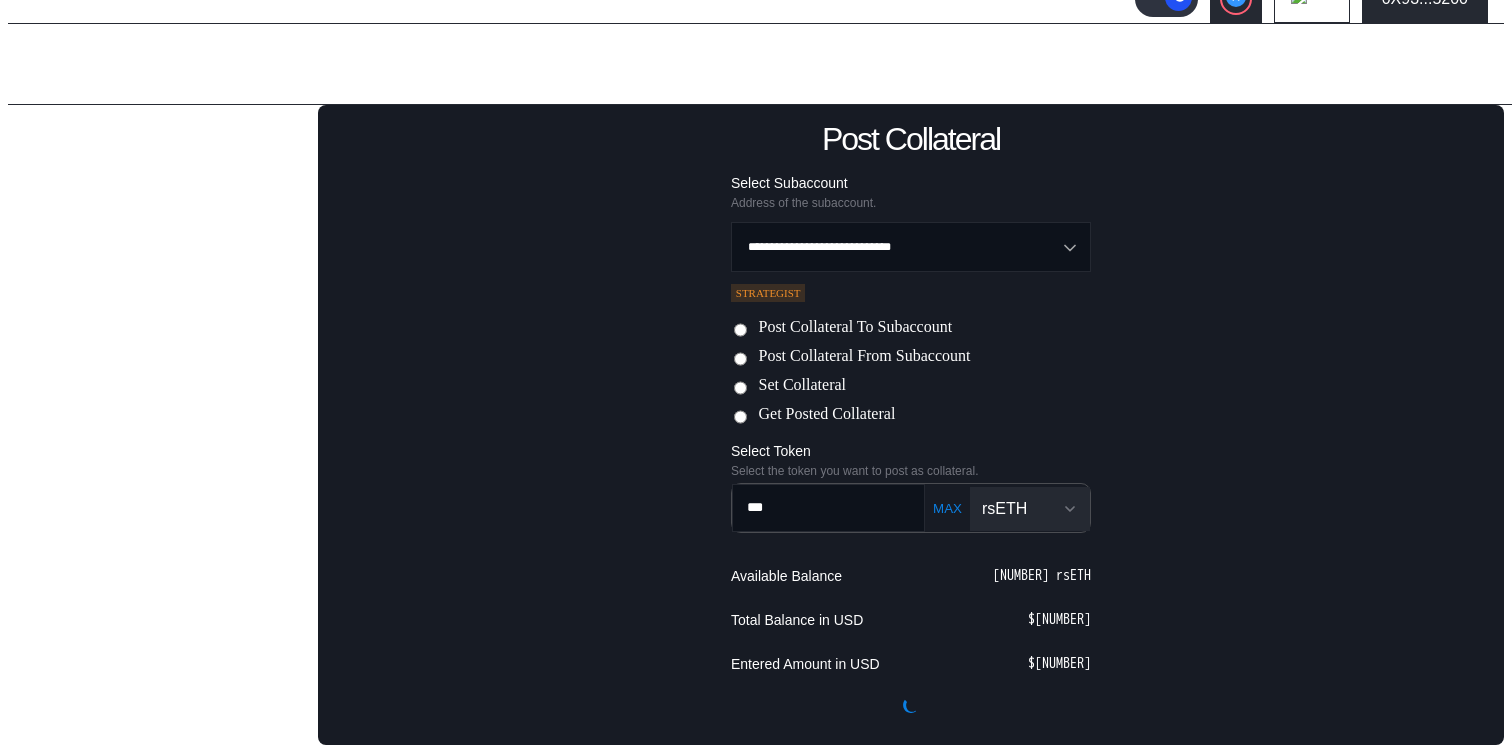 scroll, scrollTop: 143, scrollLeft: 0, axis: vertical 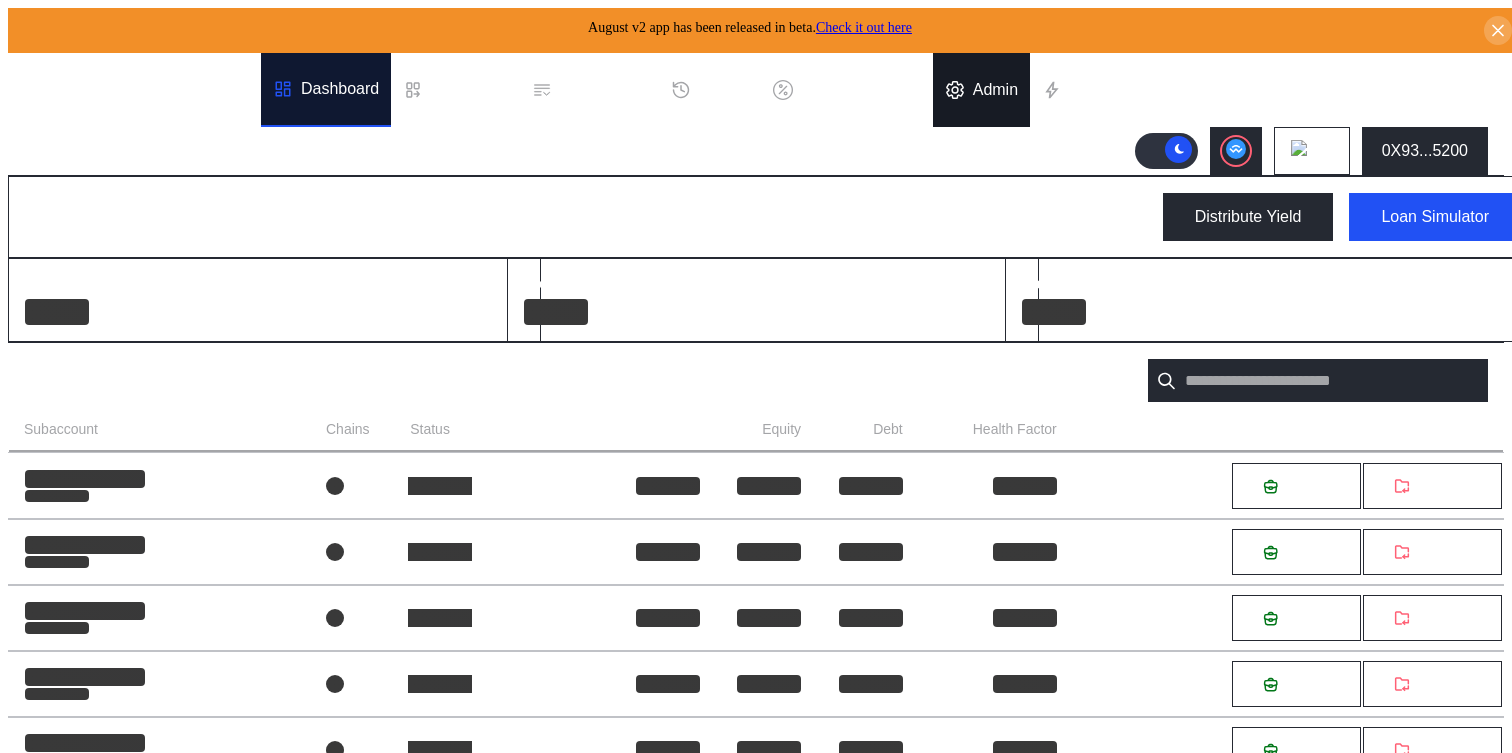 click on "Admin" at bounding box center (995, 90) 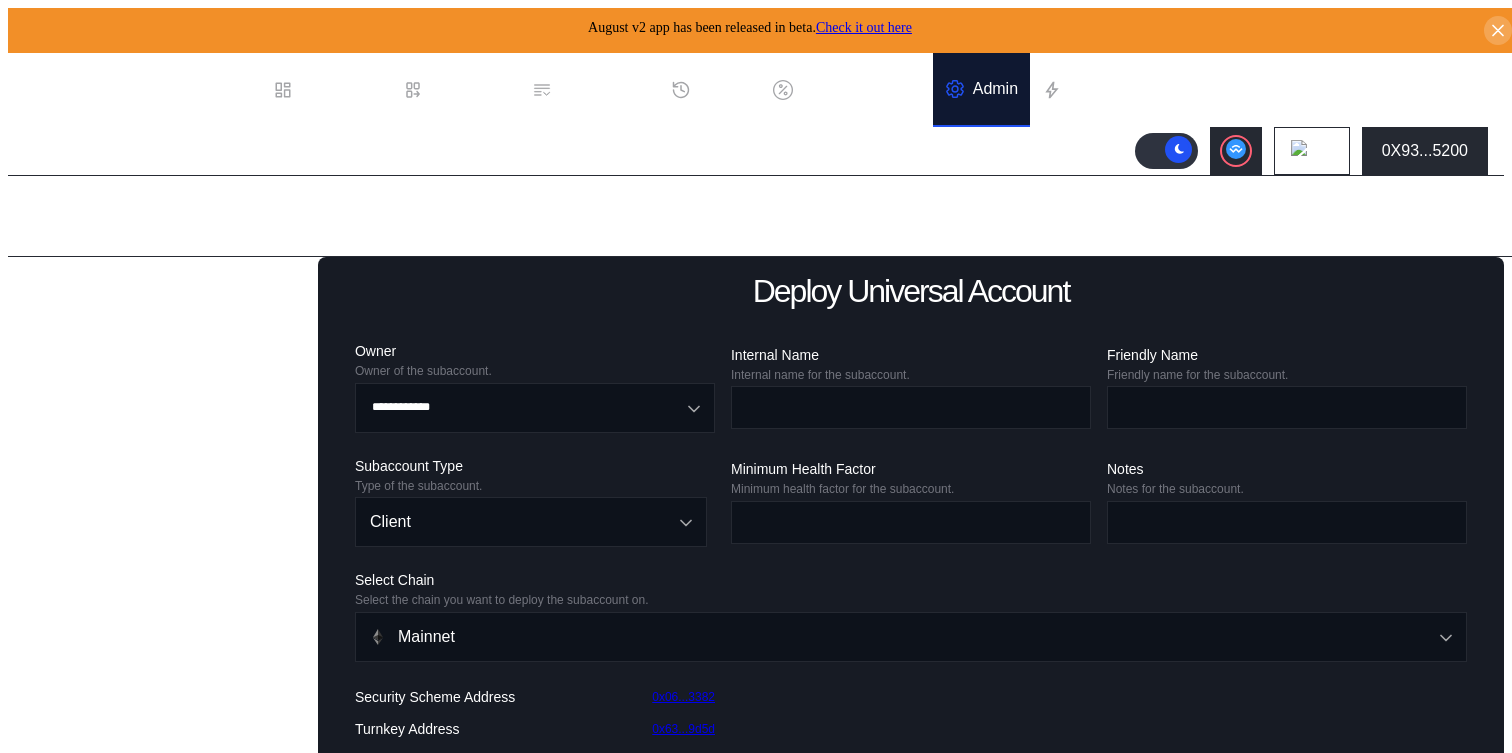 click on "Balance Collateral" at bounding box center (100, 630) 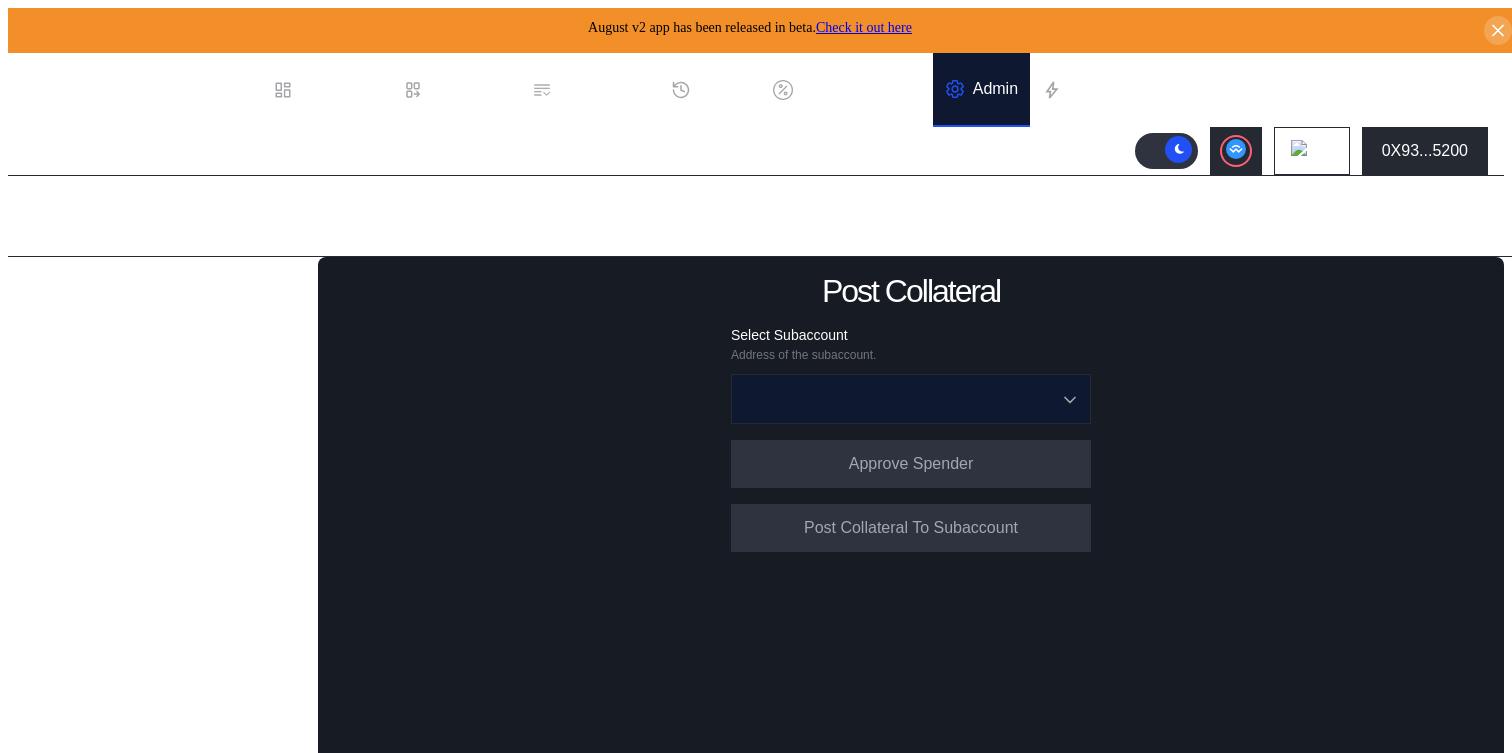 click at bounding box center [900, 399] 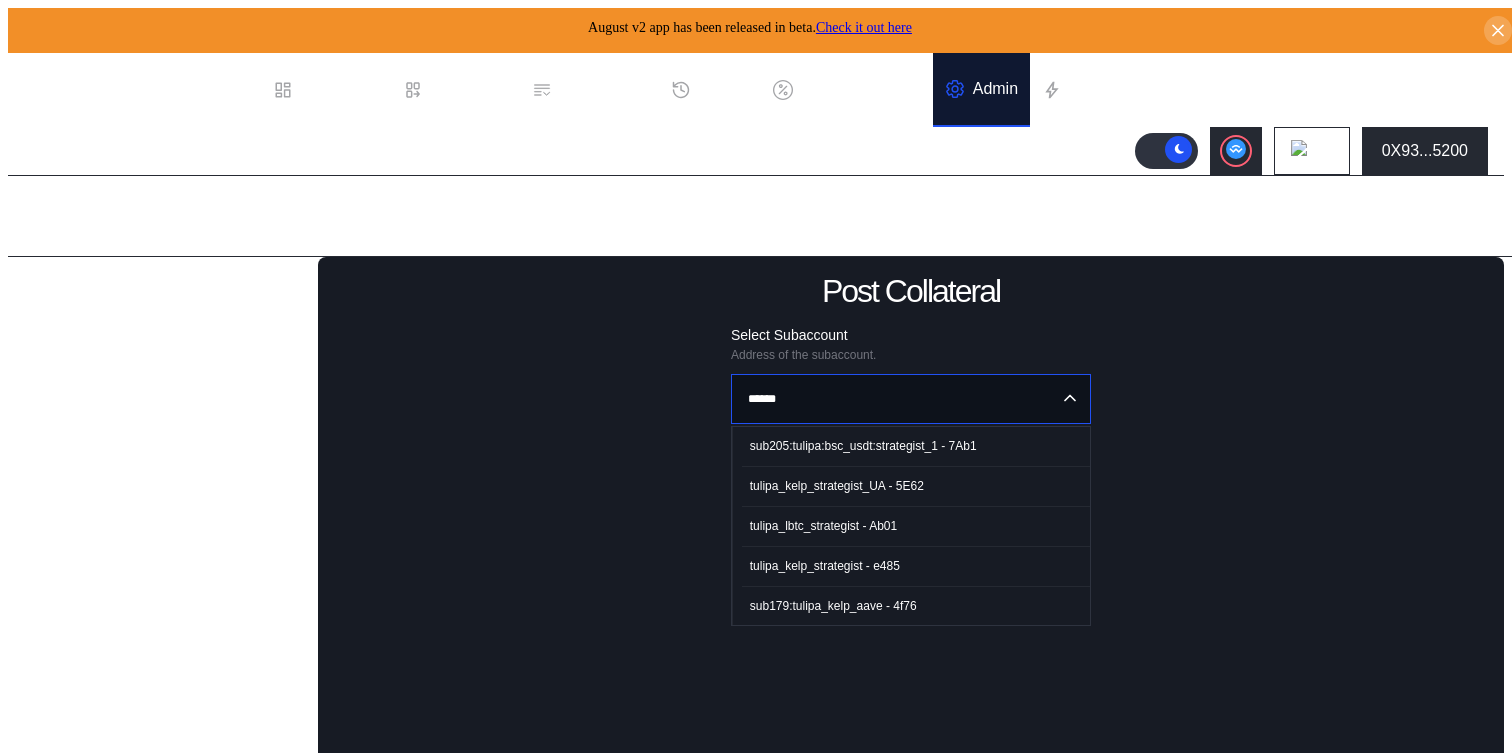 type on "**********" 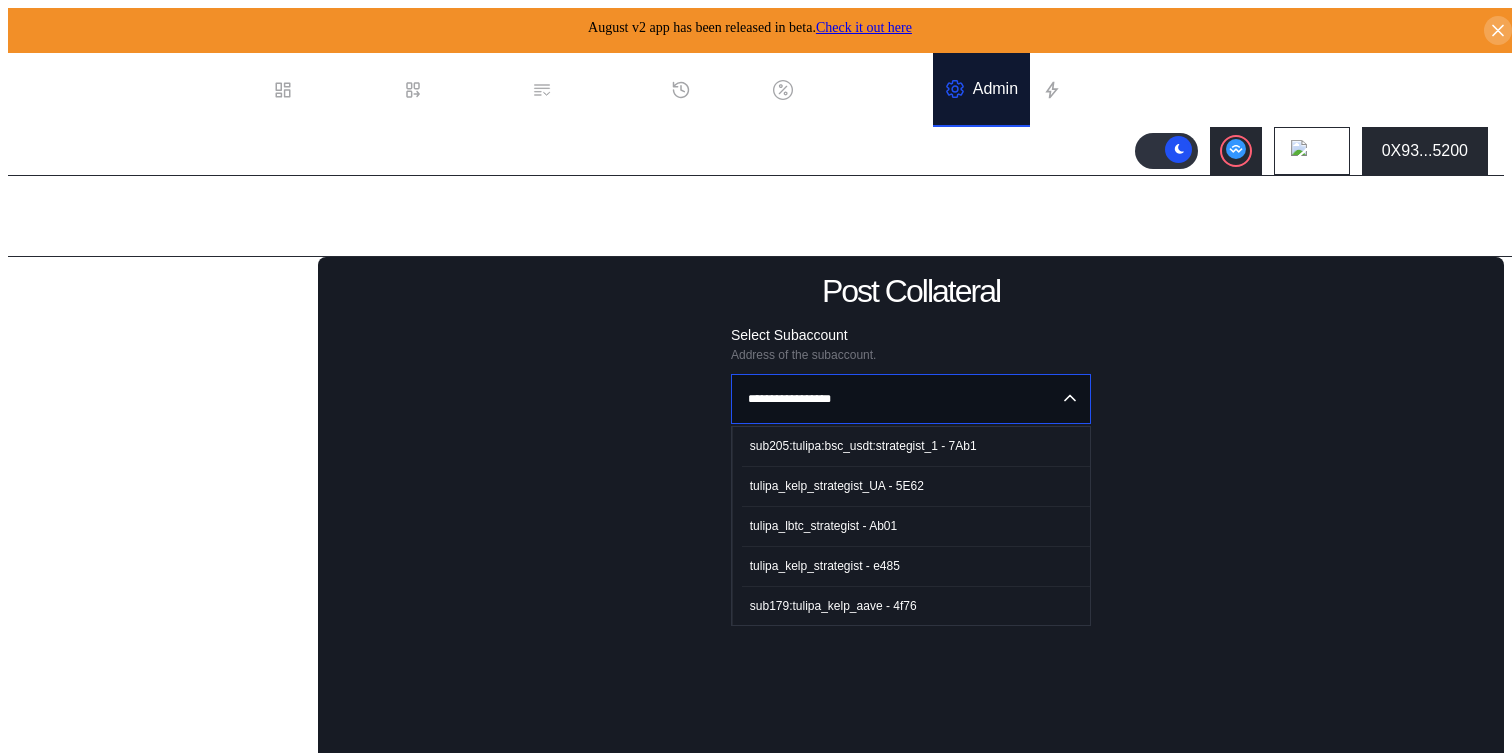 click on "**********" at bounding box center (911, 573) 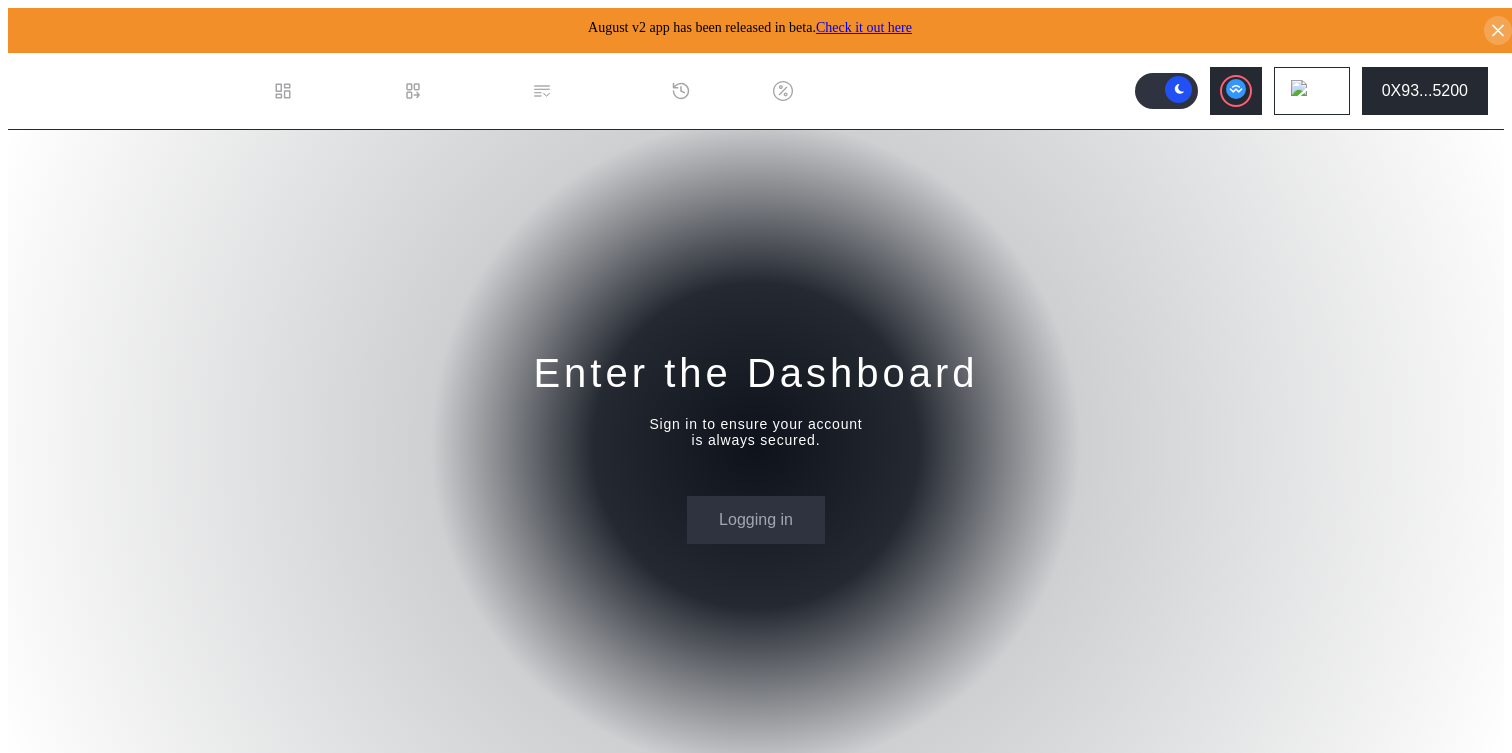 scroll, scrollTop: 0, scrollLeft: 0, axis: both 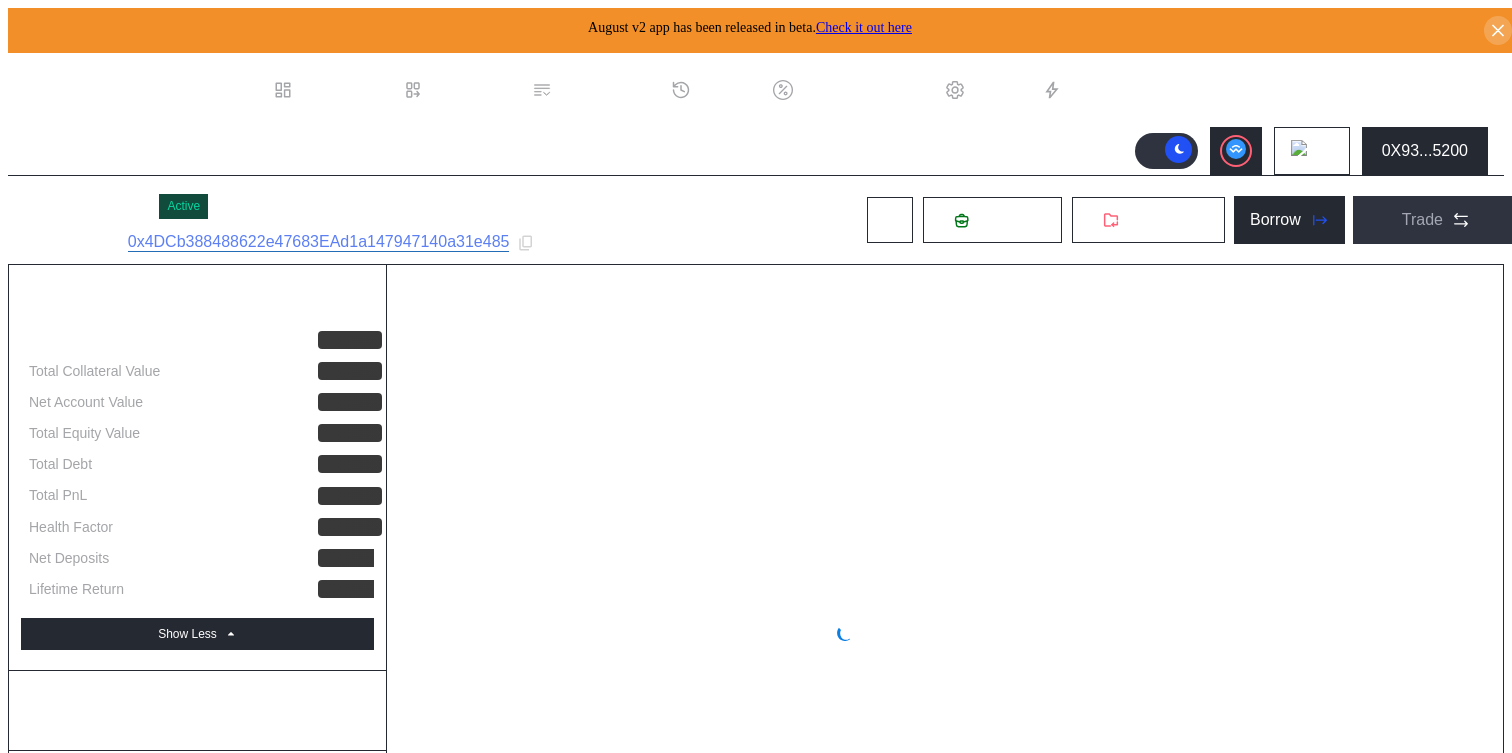 select on "*" 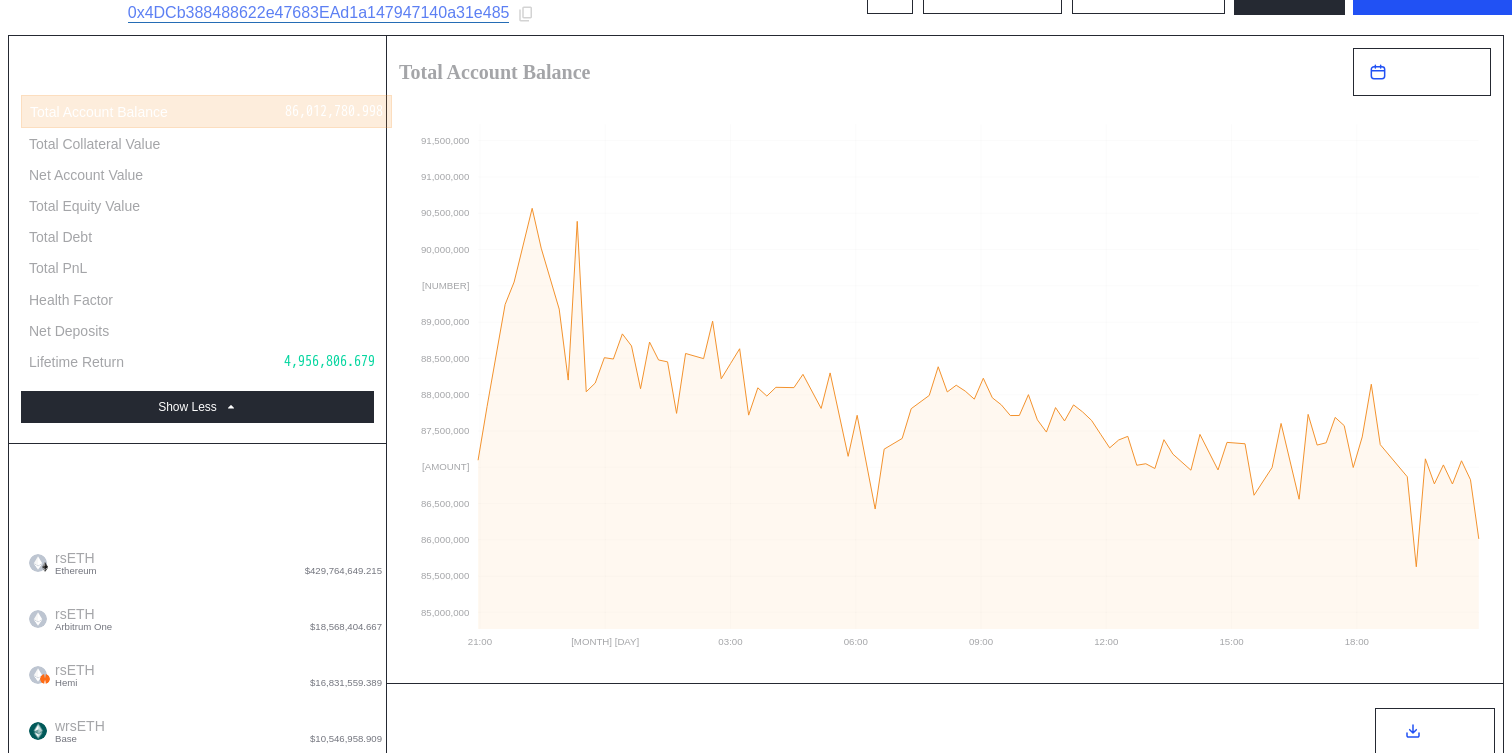 scroll, scrollTop: 0, scrollLeft: 0, axis: both 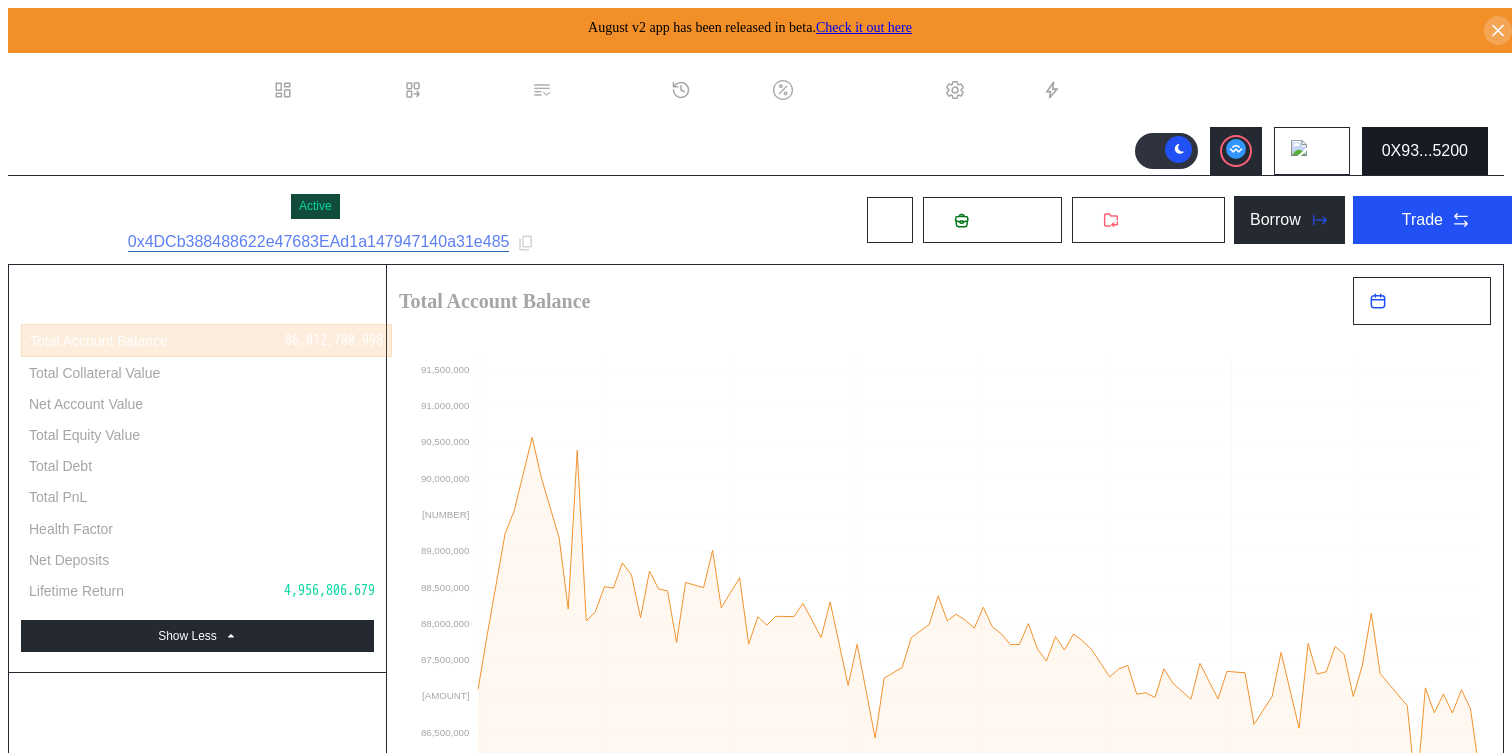 click on "0X93...5200" at bounding box center (1425, 151) 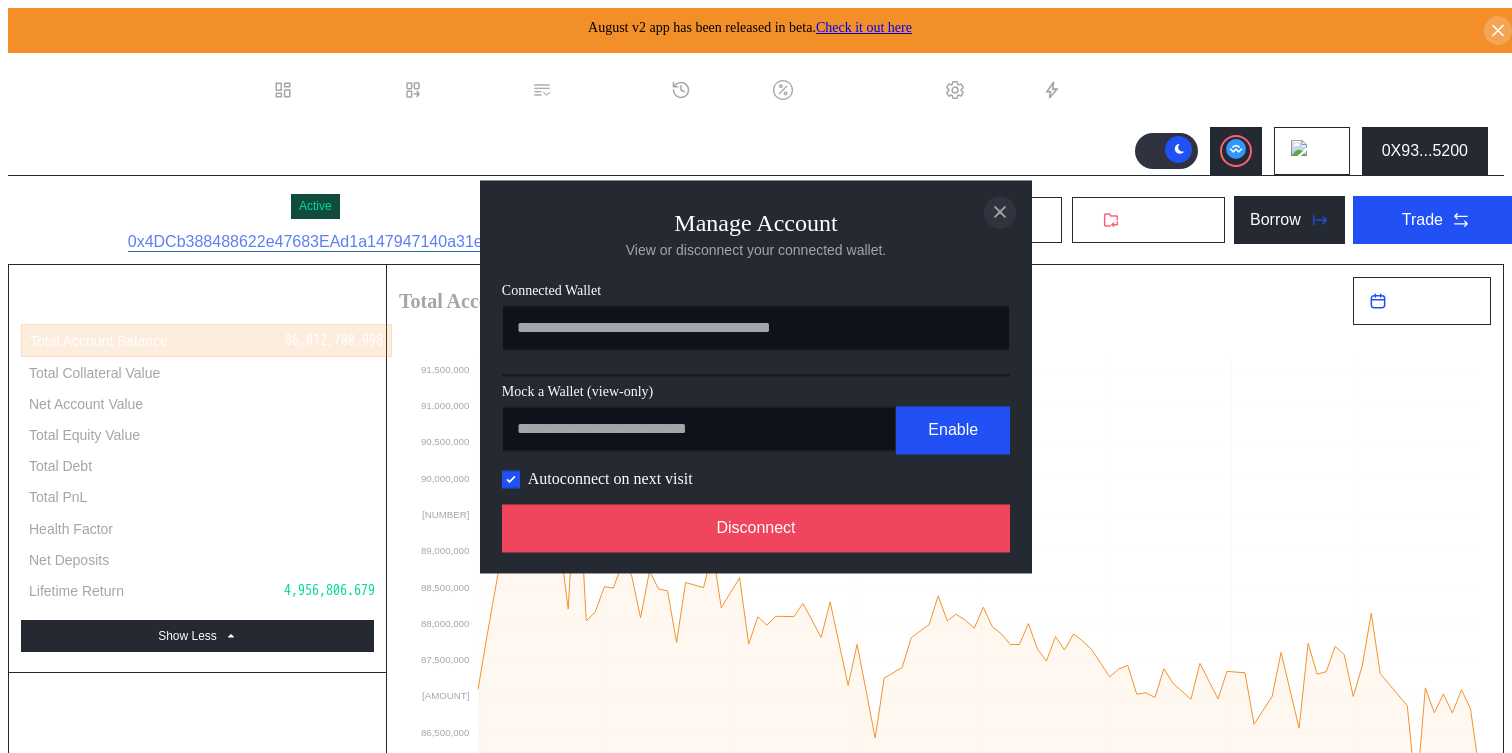 click 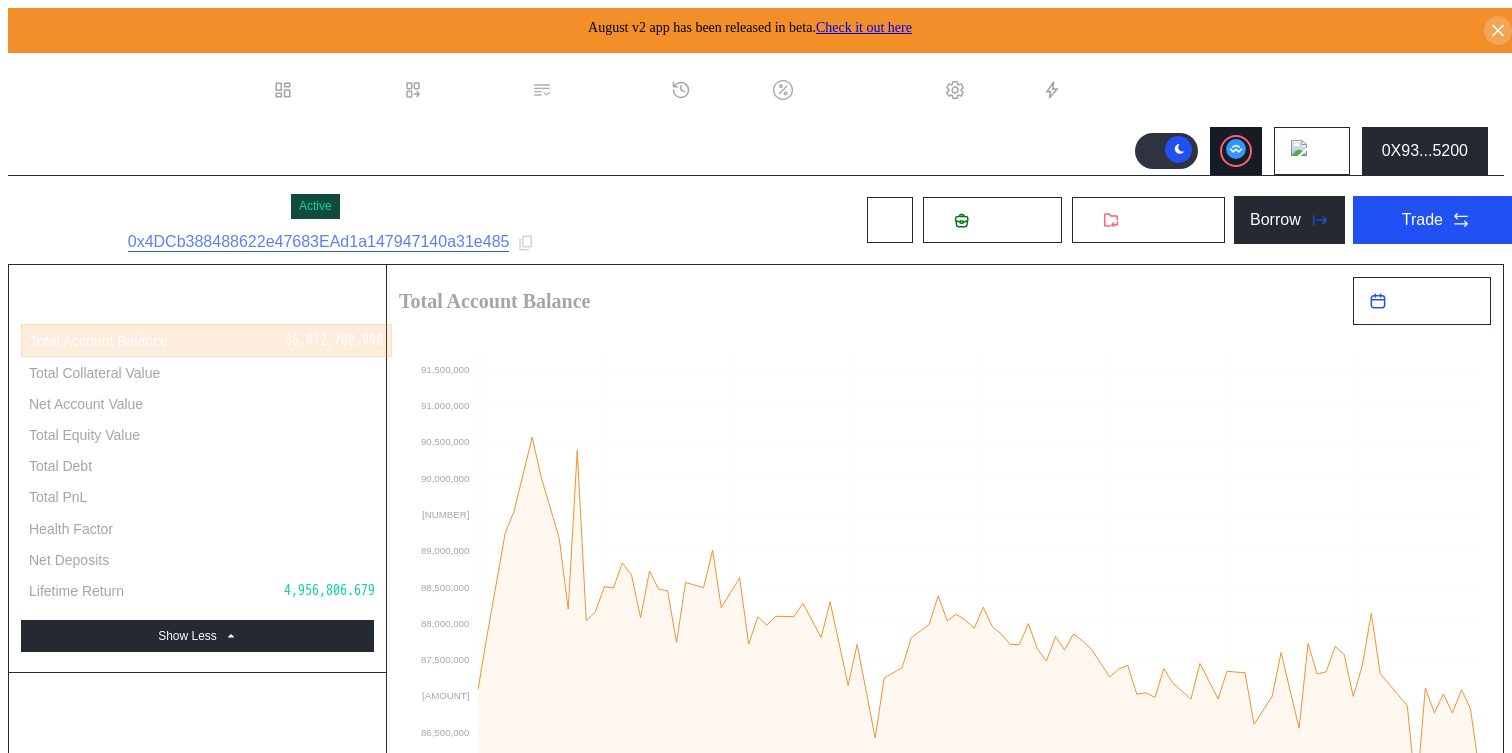 click at bounding box center [1236, 151] 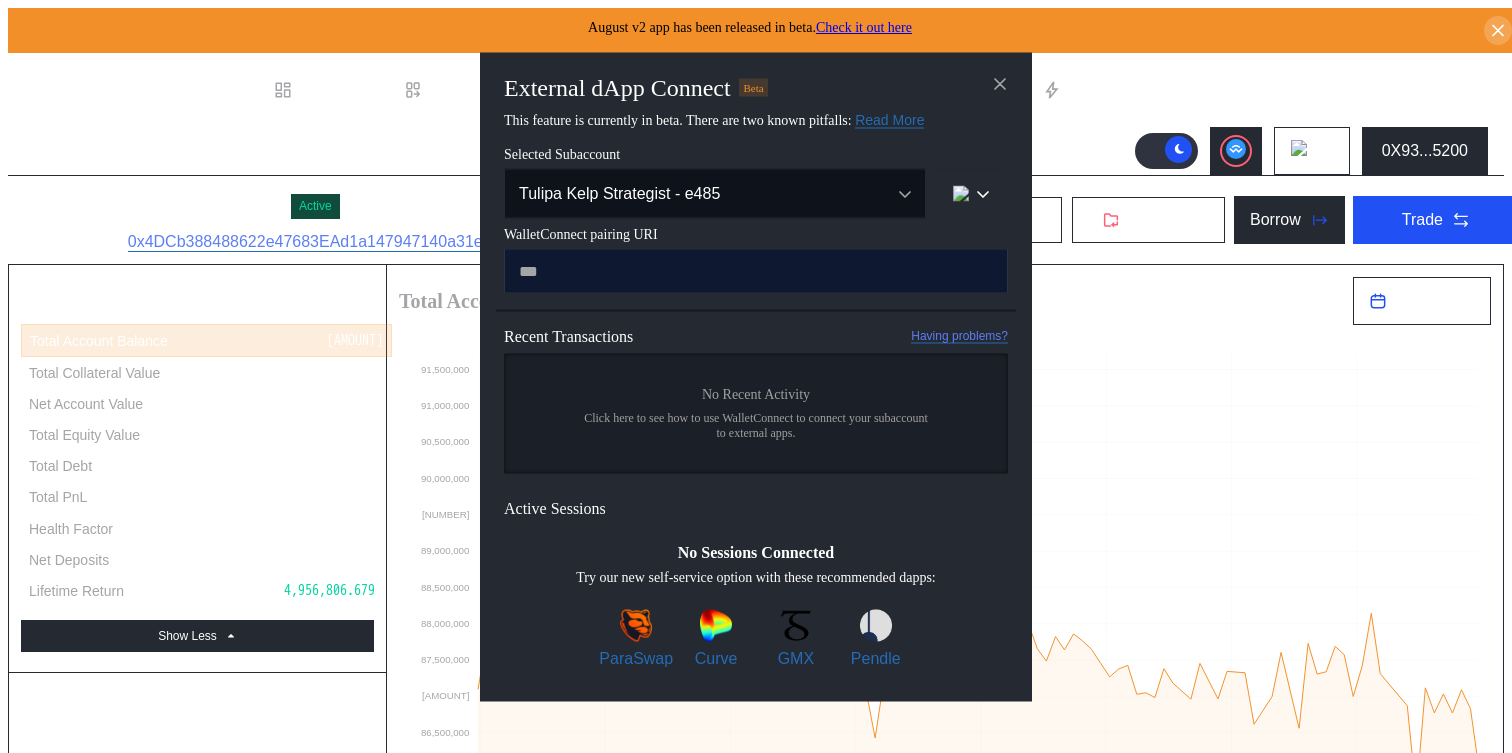 click at bounding box center (756, 270) 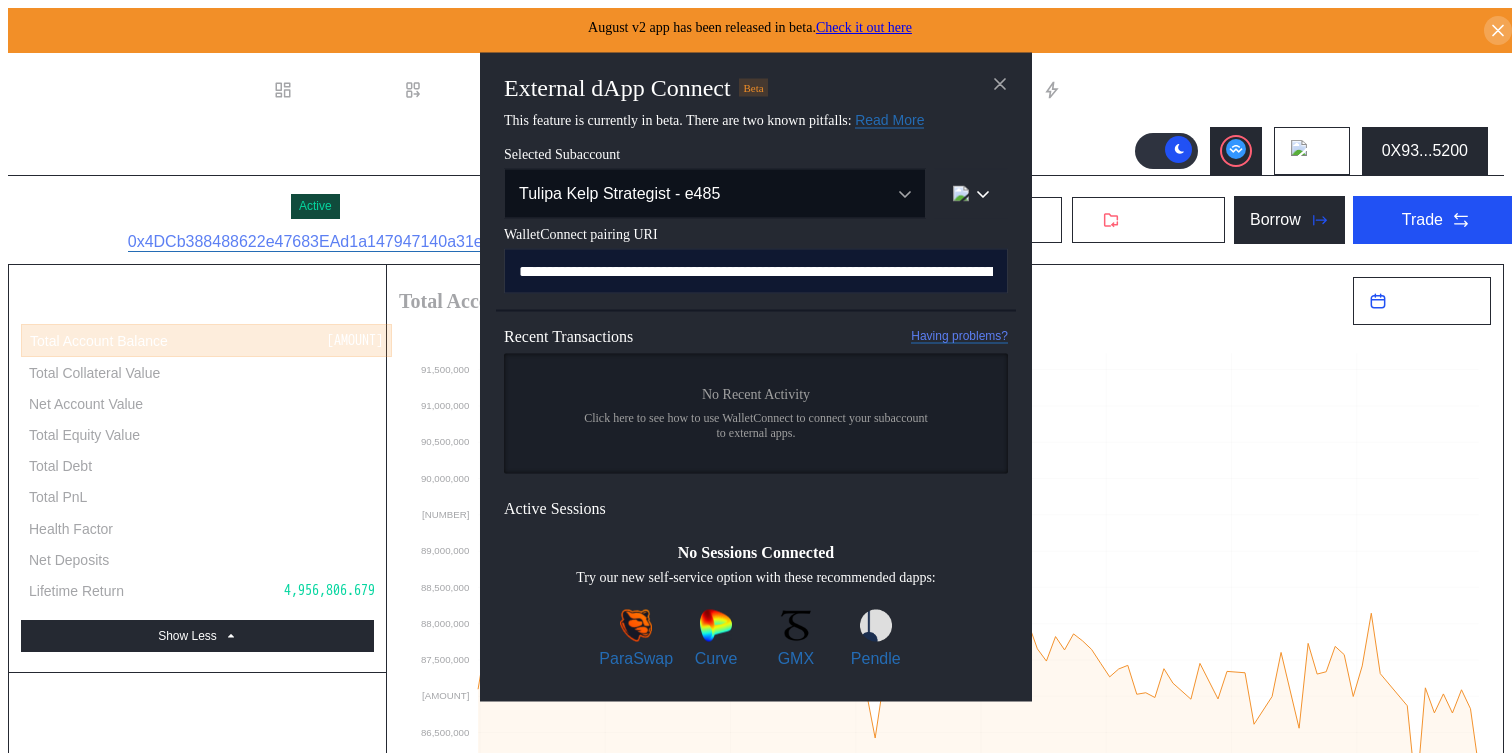 scroll, scrollTop: 0, scrollLeft: 982, axis: horizontal 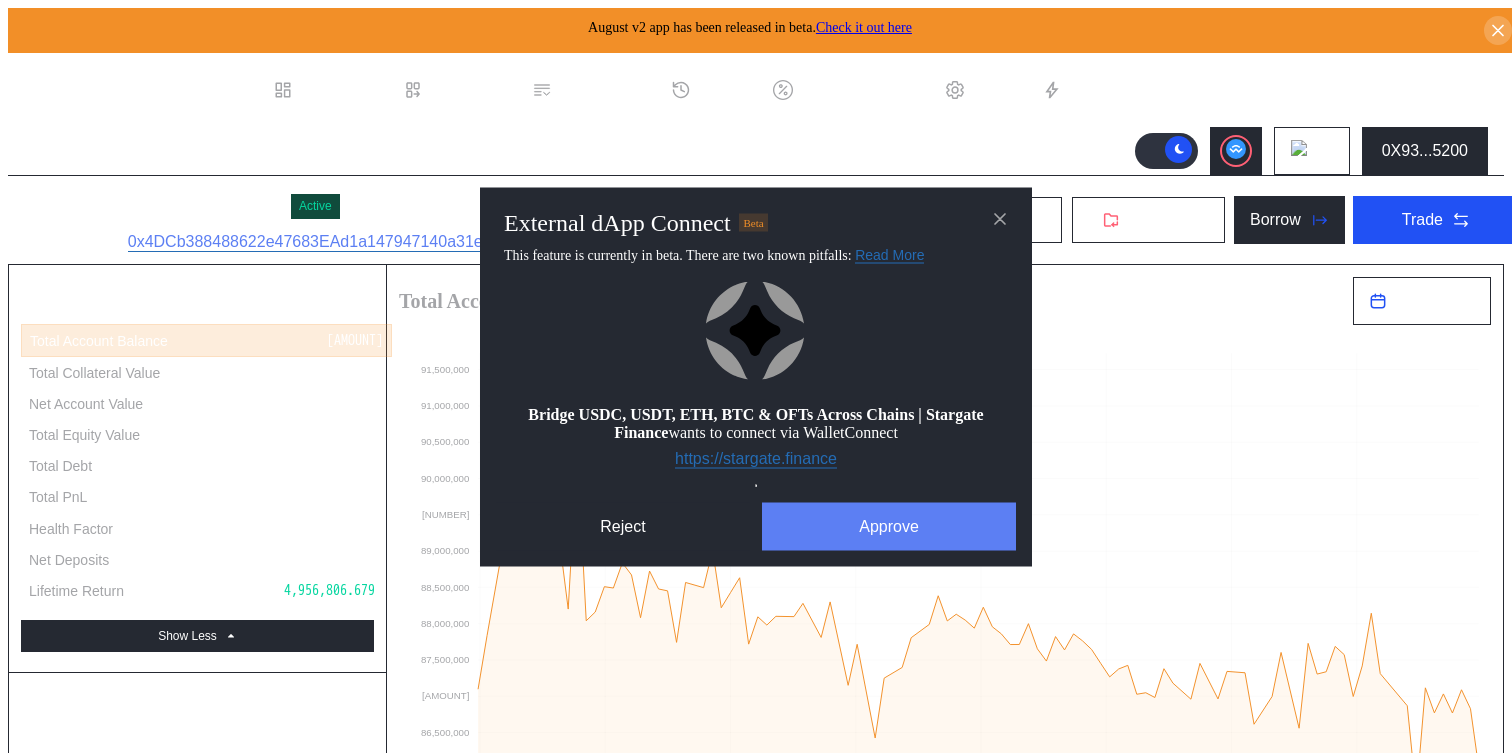 click on "Approve" at bounding box center [889, 526] 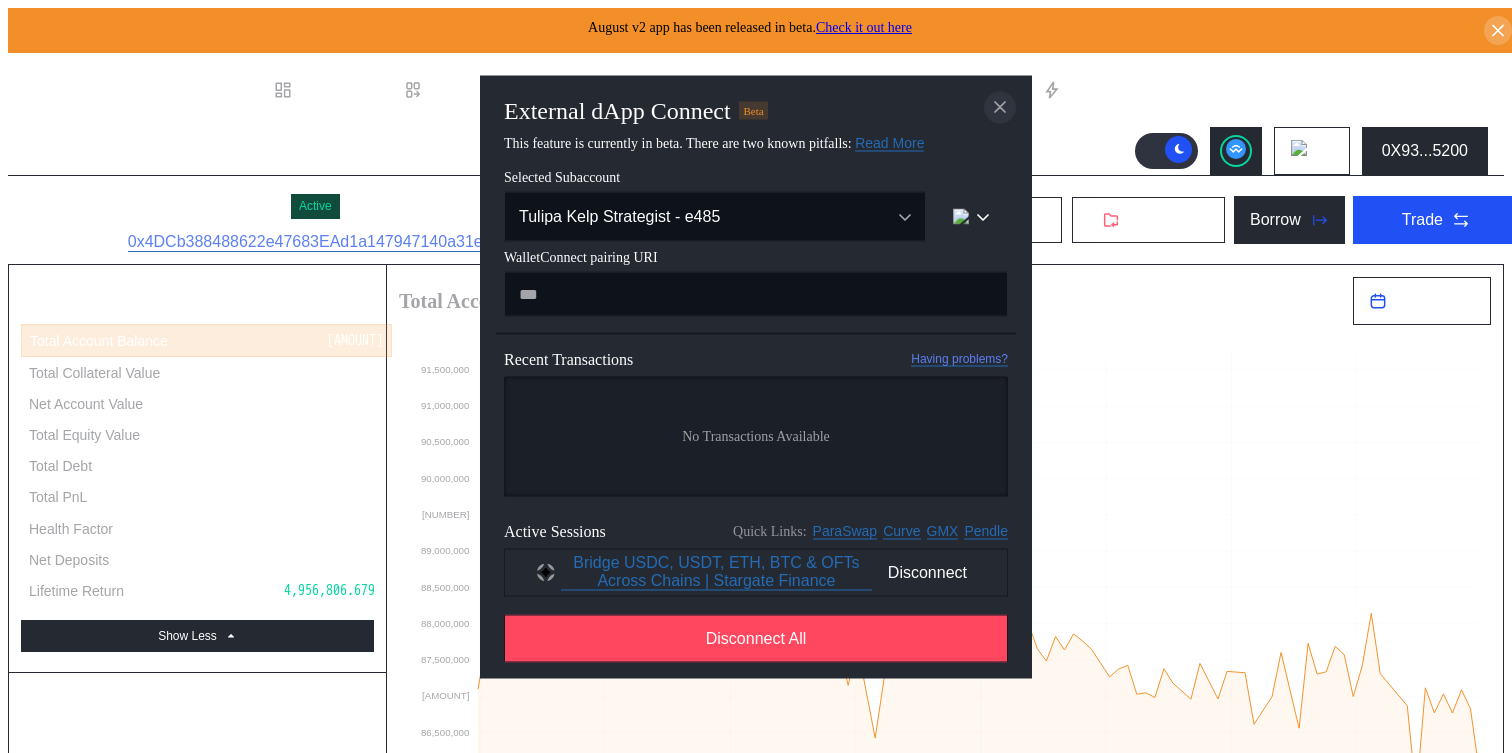 click 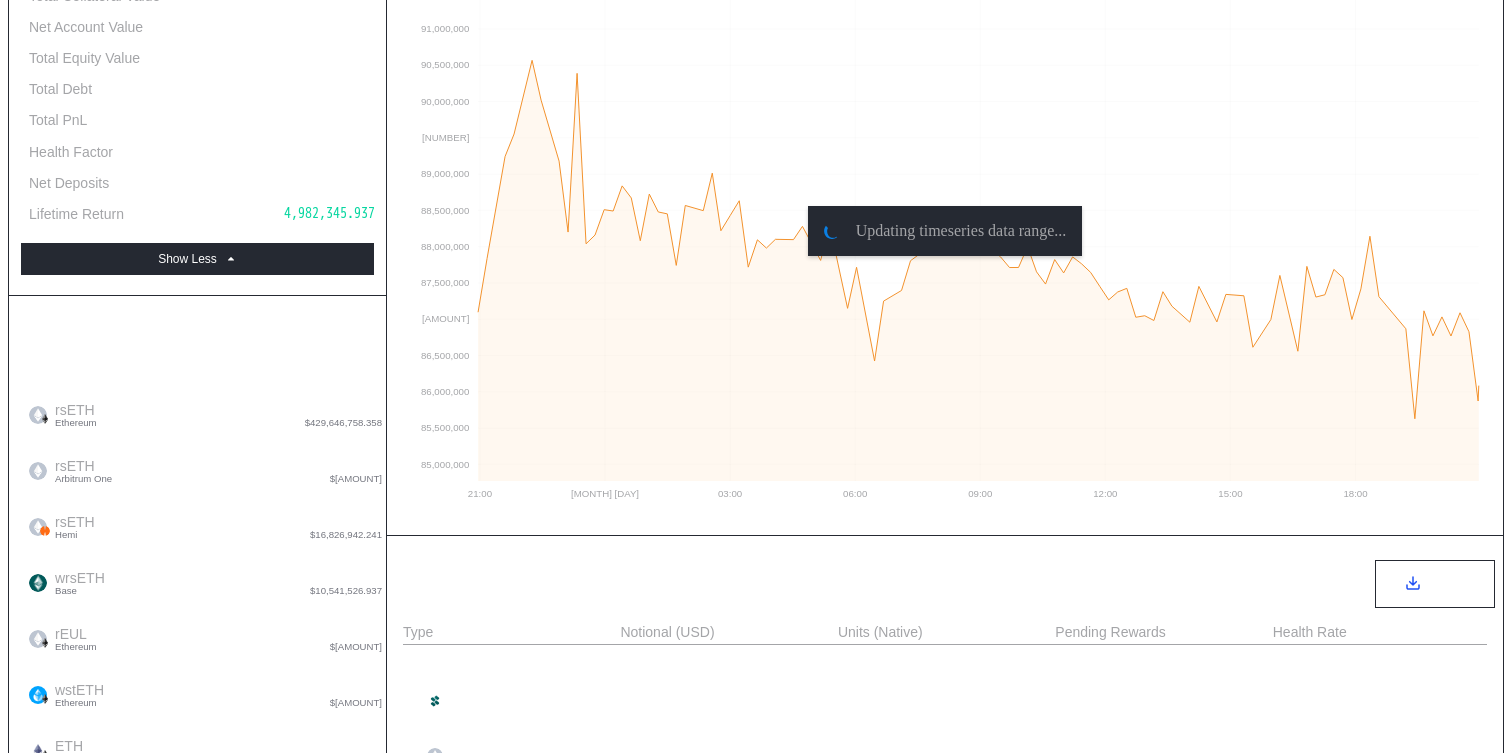 scroll, scrollTop: 0, scrollLeft: 0, axis: both 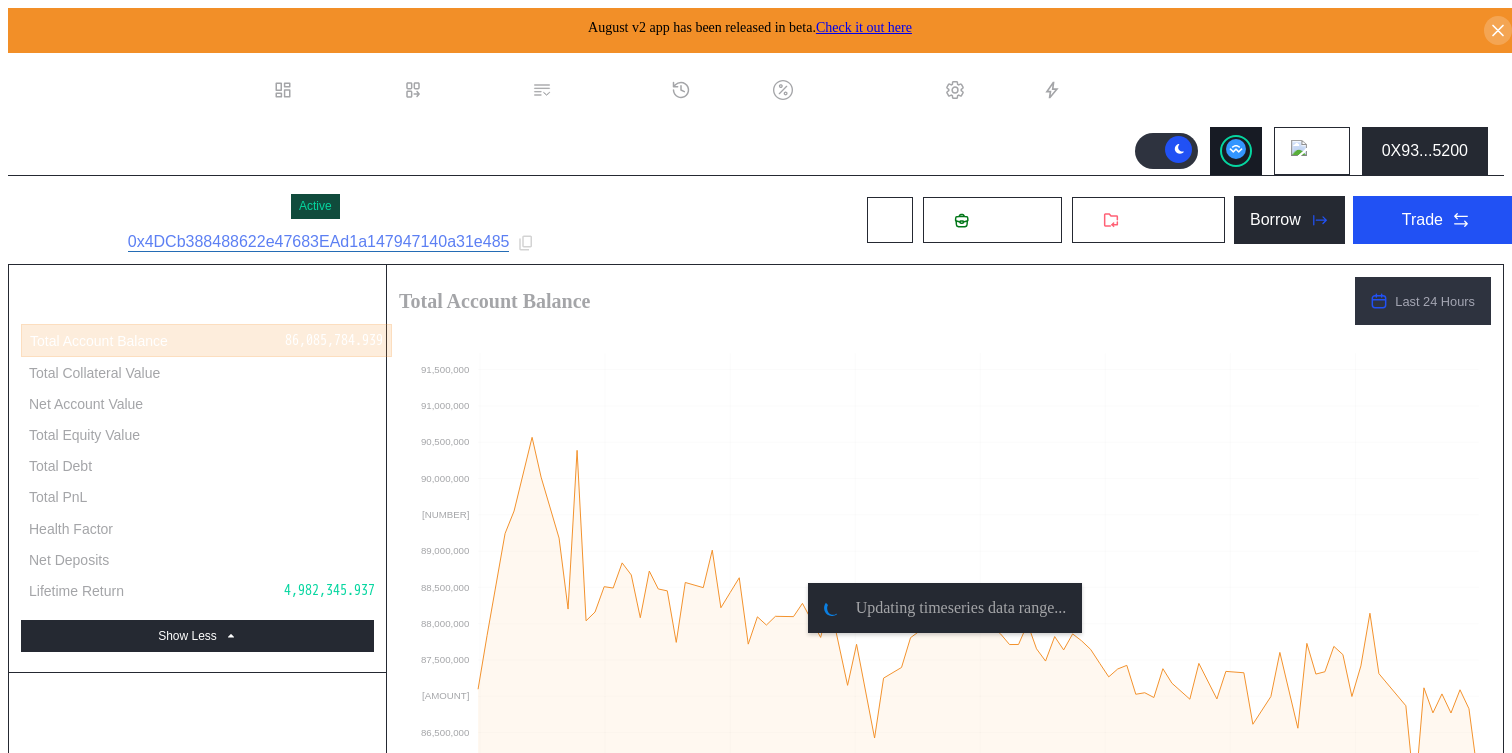 click 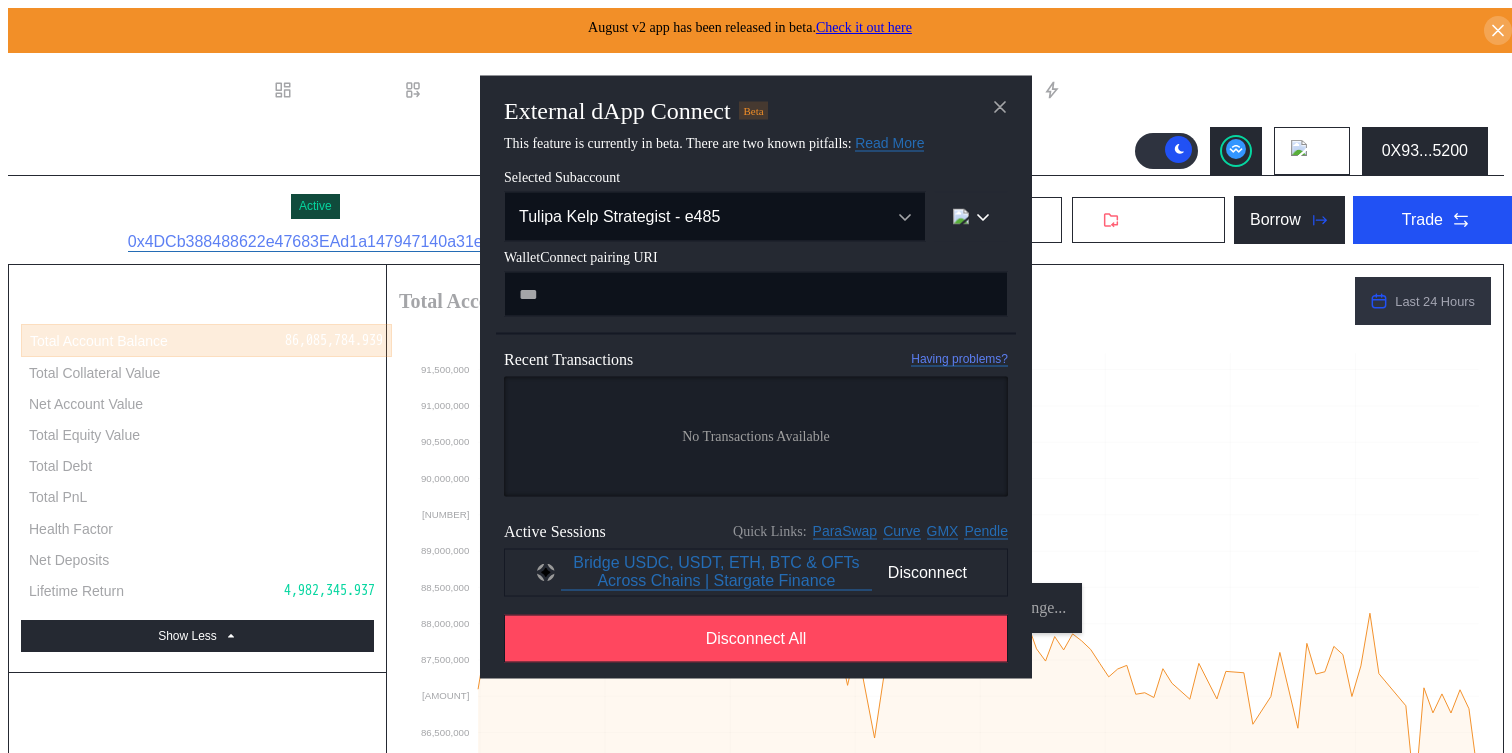 type on "**********" 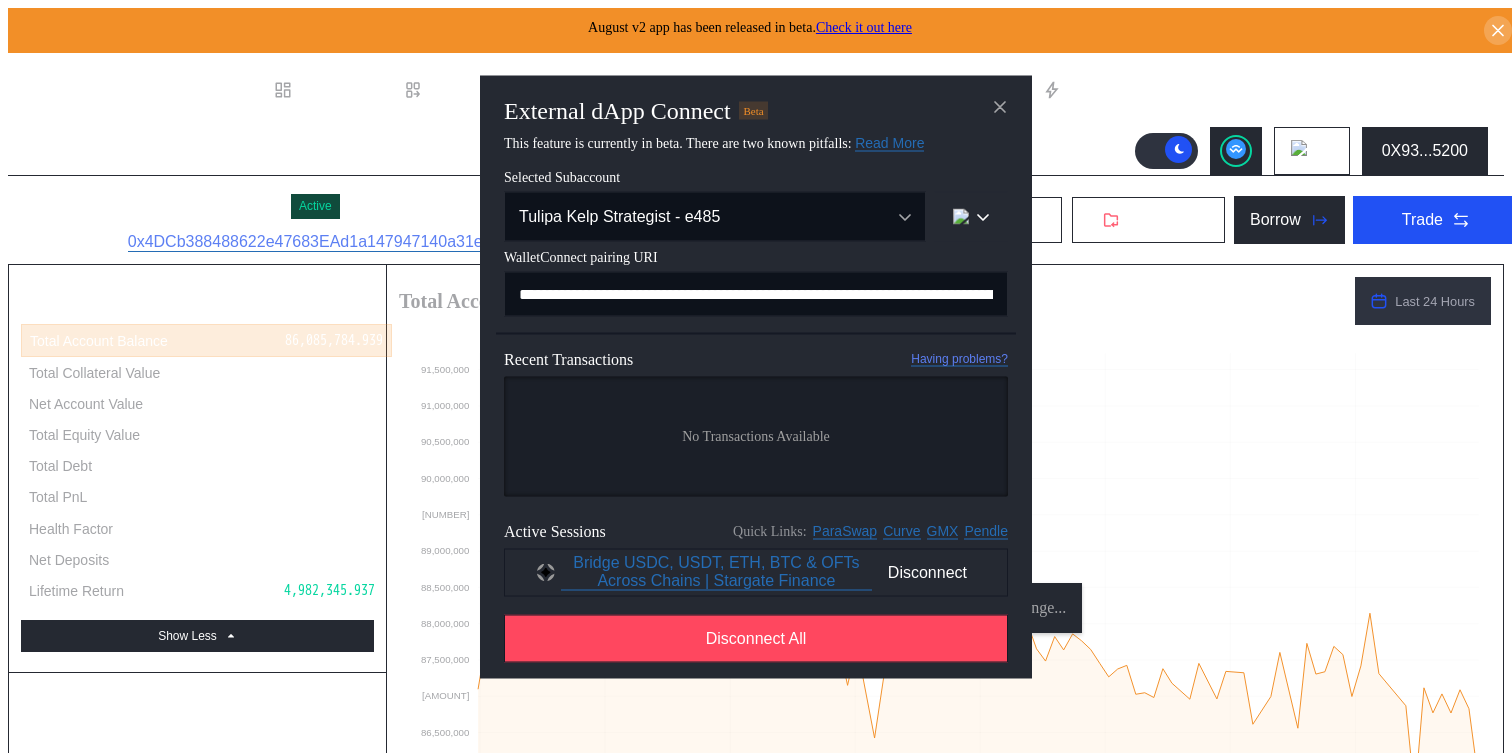 scroll, scrollTop: 0, scrollLeft: 1215, axis: horizontal 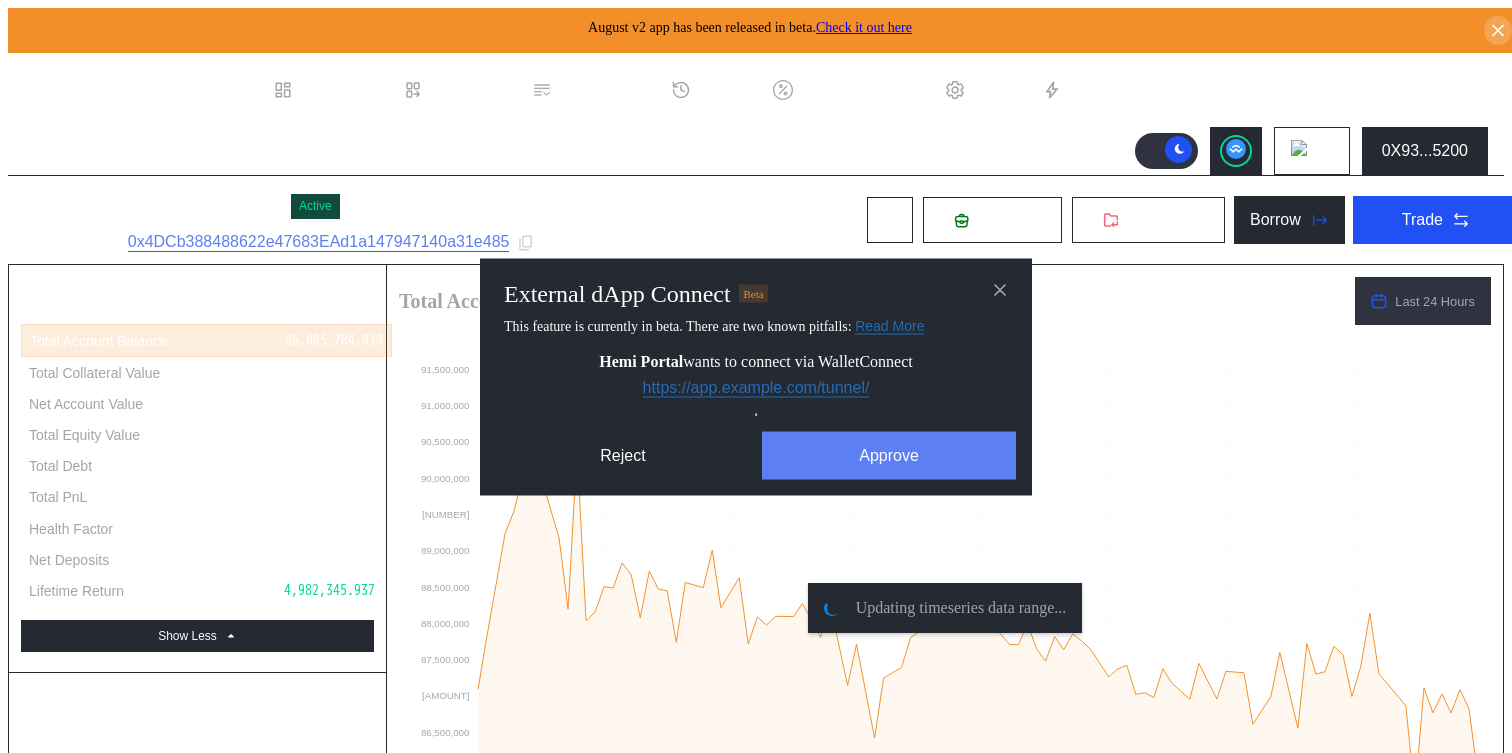click on "Approve" at bounding box center (889, 455) 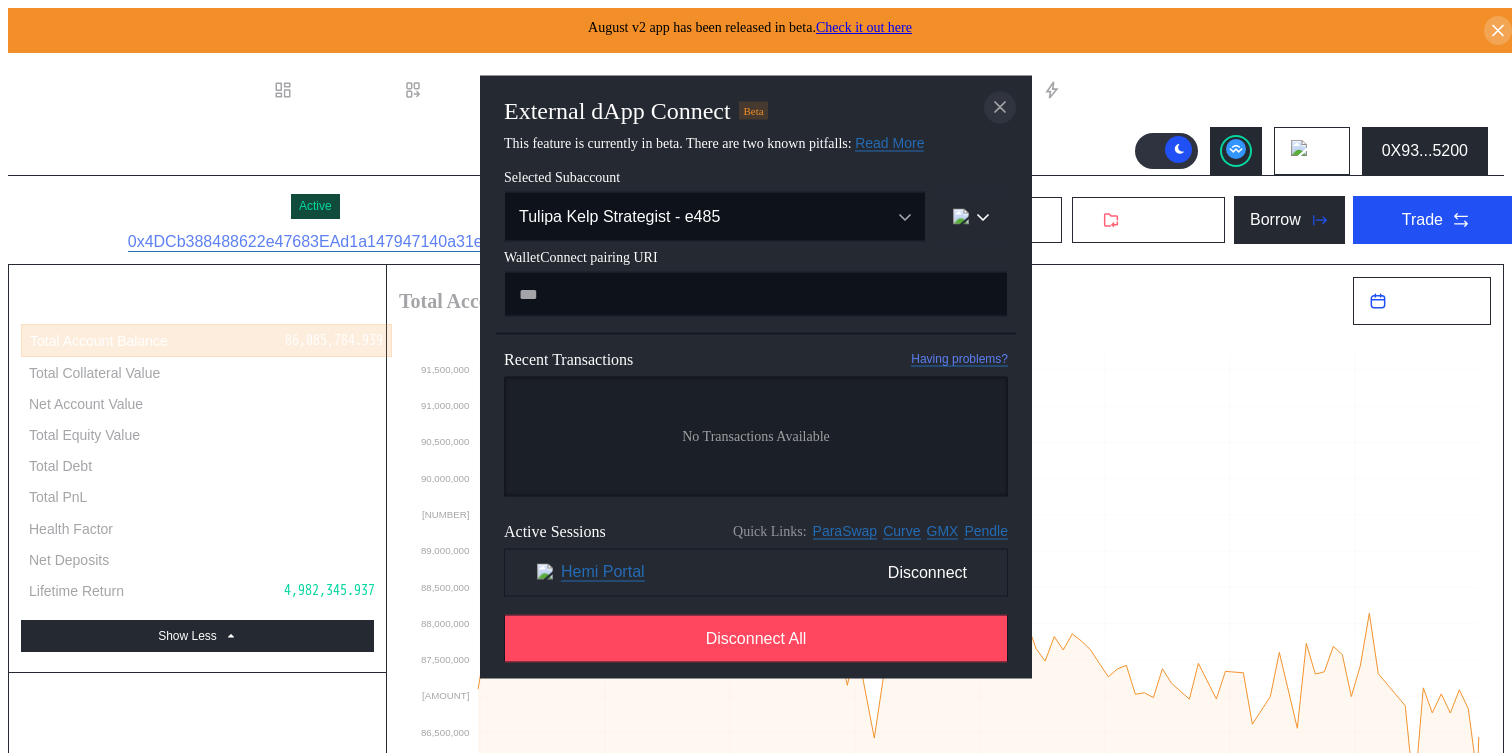 click 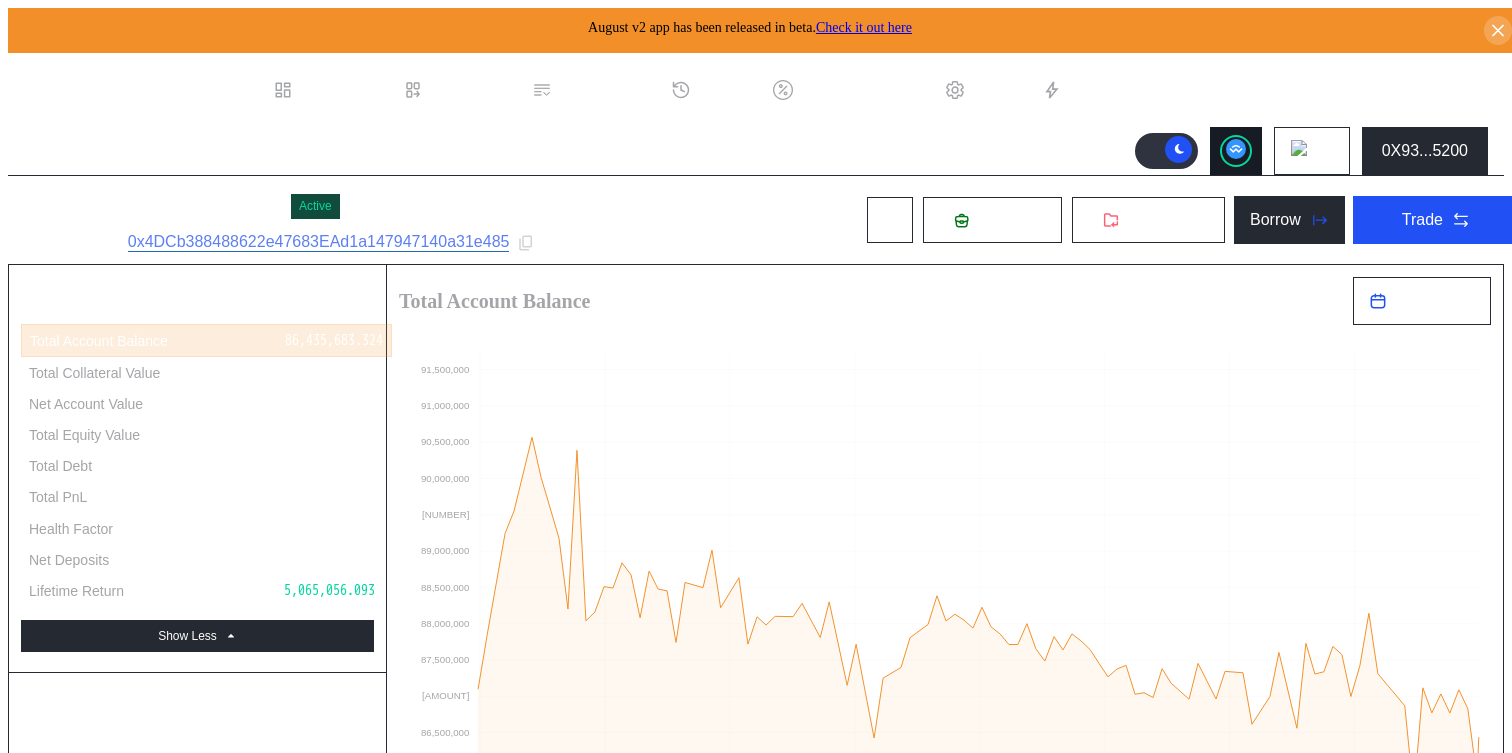 click at bounding box center [1236, 151] 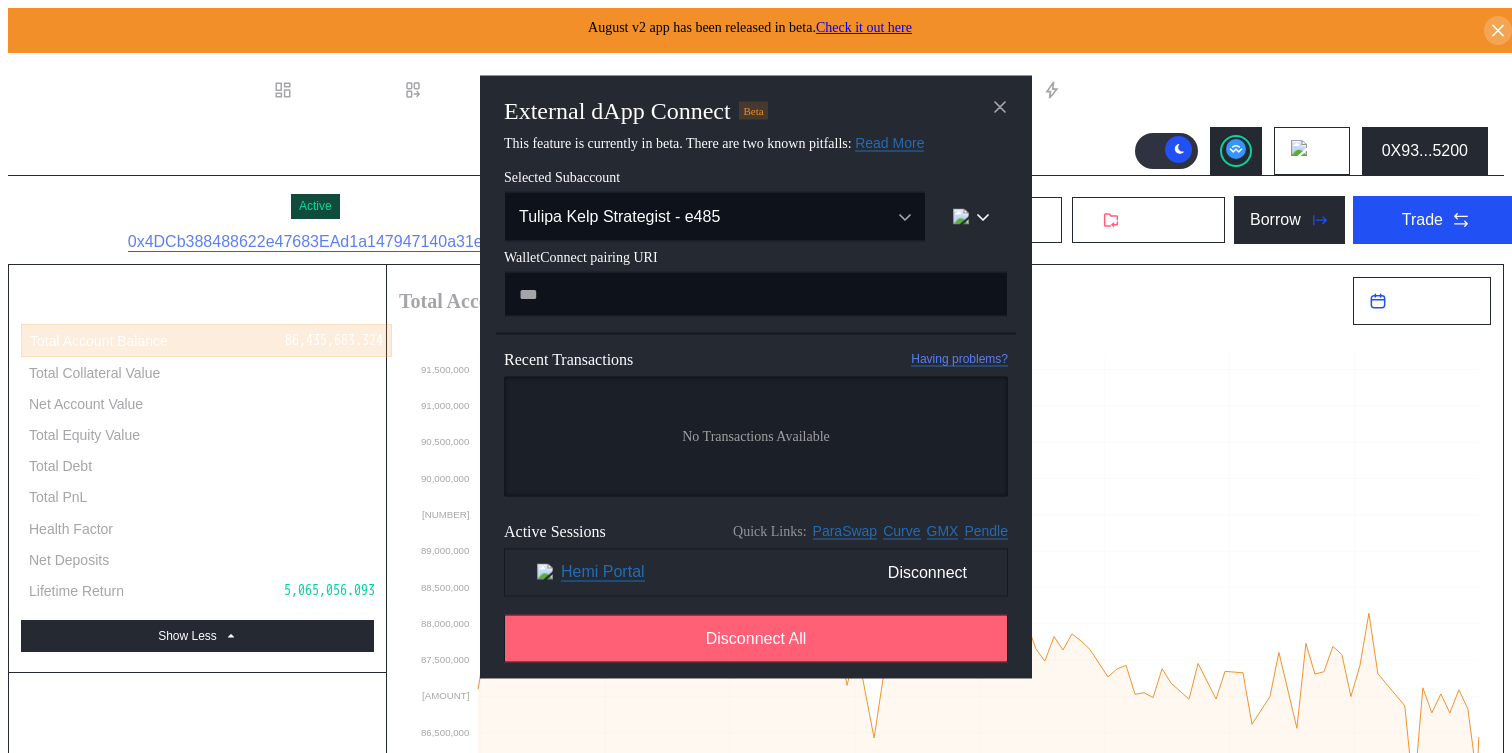 click on "Disconnect All" at bounding box center [756, 638] 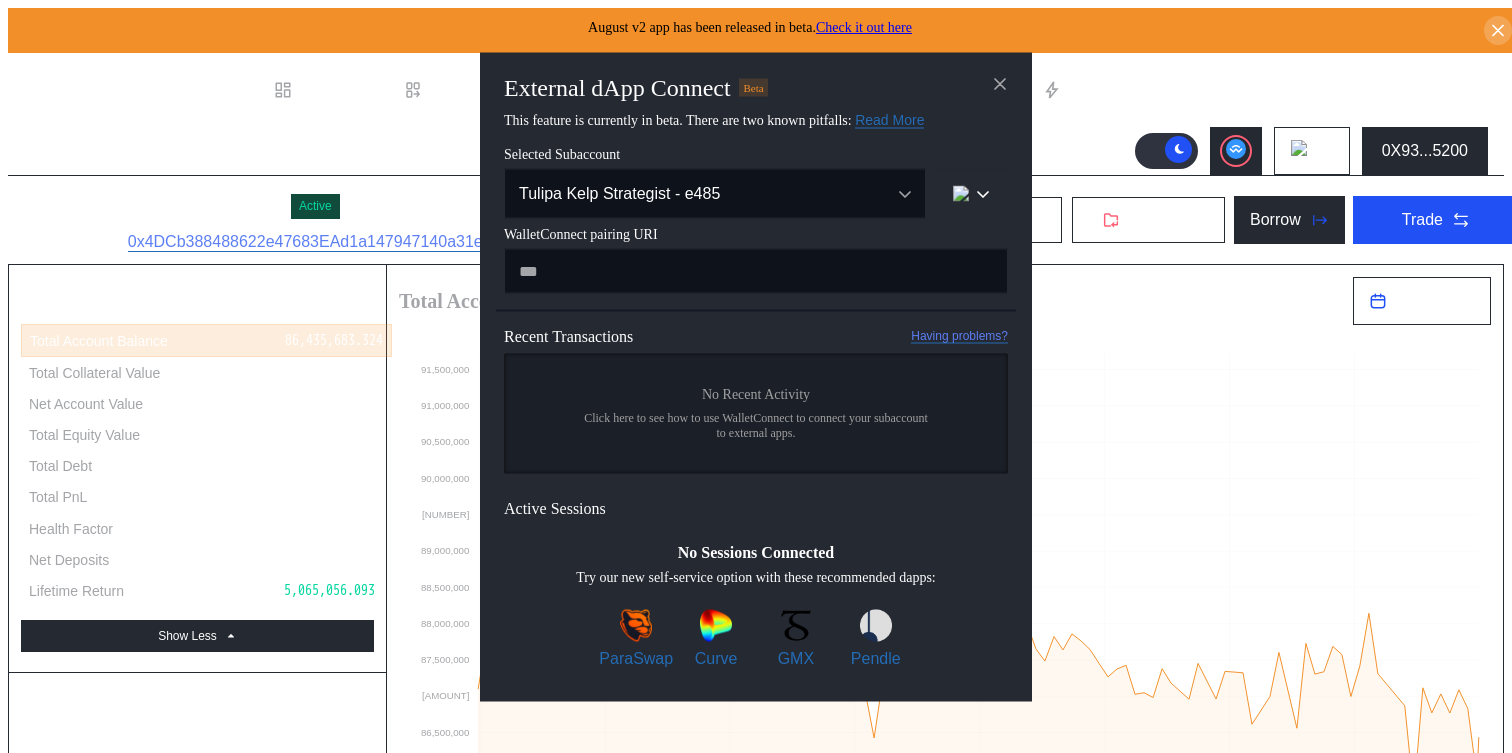 click on "WalletConnect pairing URI Recent Transactions Having problems? No Recent Activity Click here to see how to use WalletConnect to connect your subaccount to external apps. Checking if the selected subaccount has account abstraction enabled Active Sessions No Sessions Connected Try our new self-service option with these recommended dapps: ParaSwap Curve GMX Pendle" at bounding box center [756, 455] 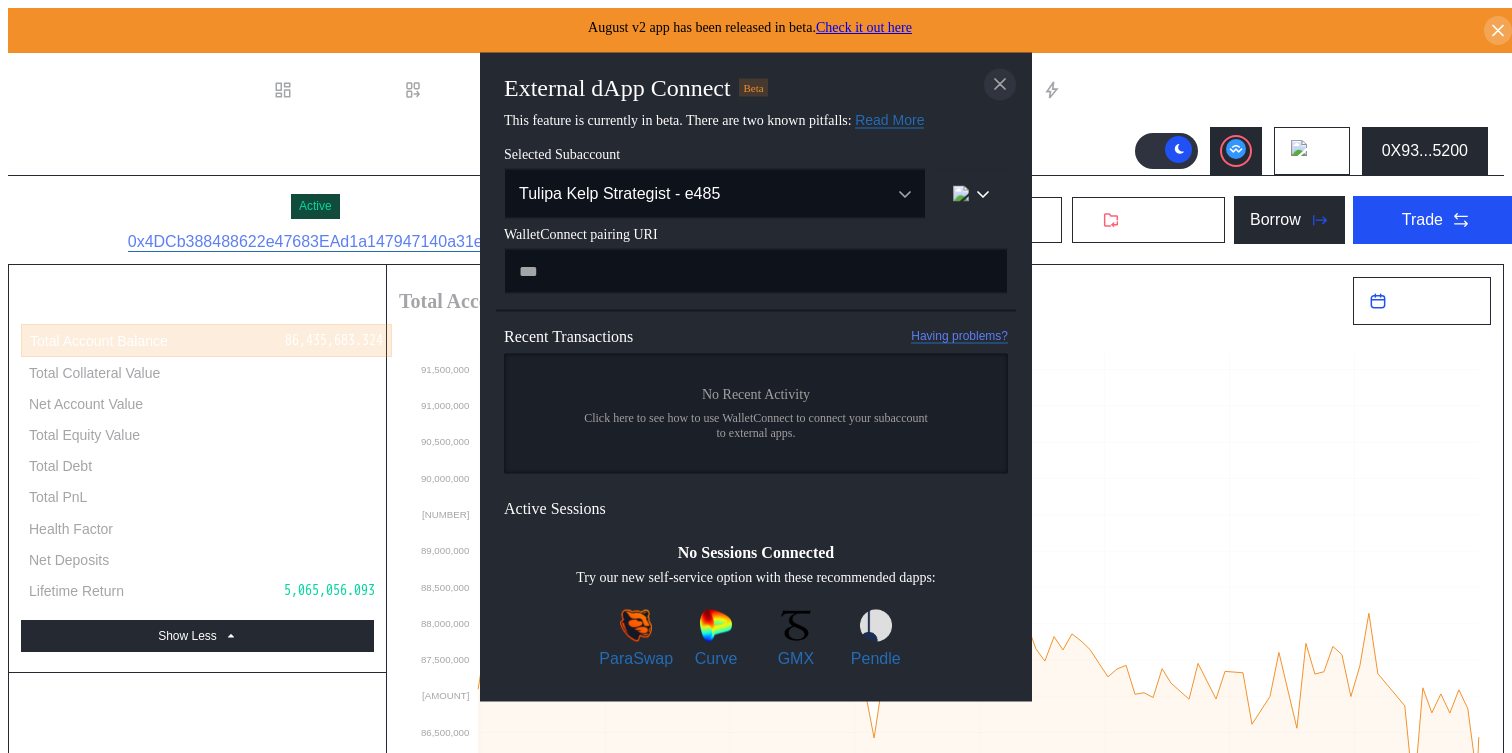 click 